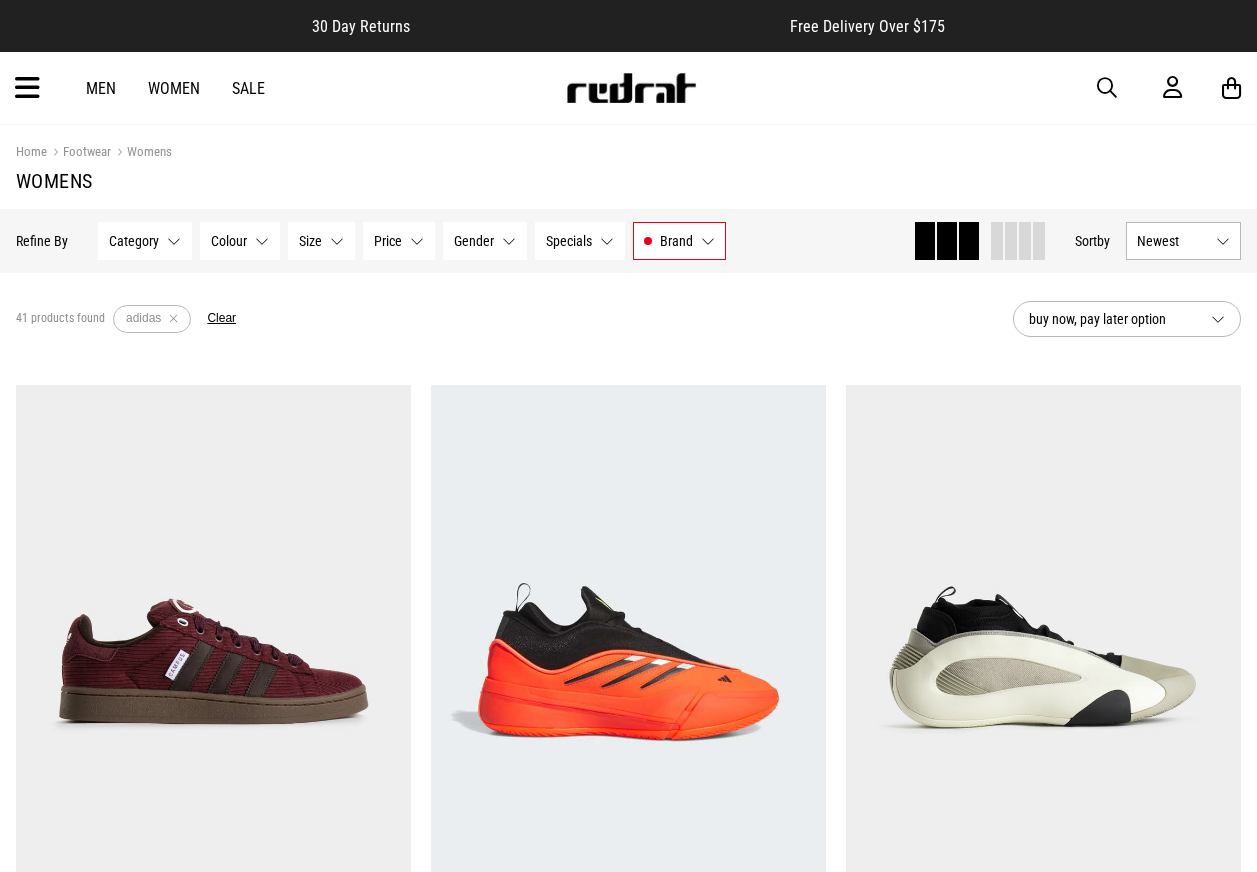 scroll, scrollTop: 4400, scrollLeft: 0, axis: vertical 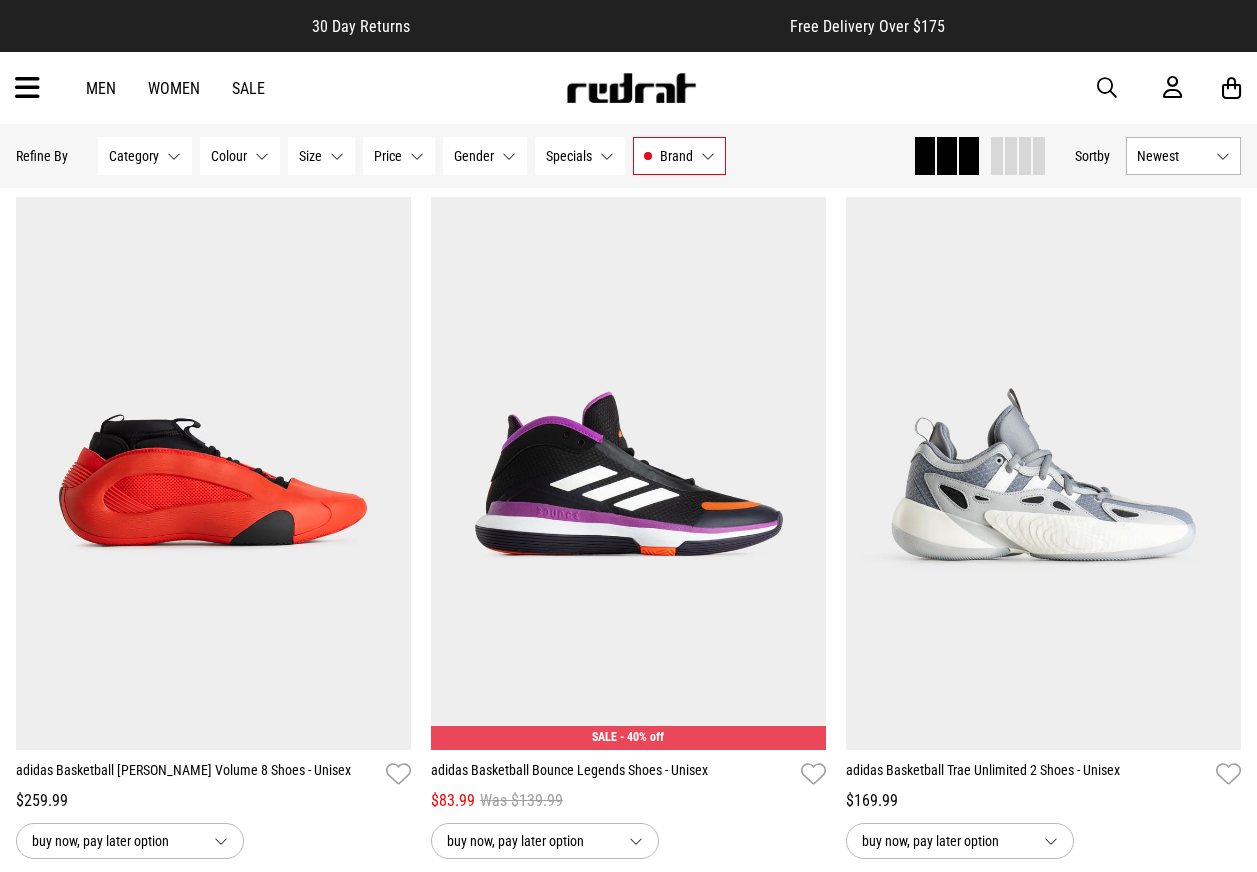 click at bounding box center (1107, 88) 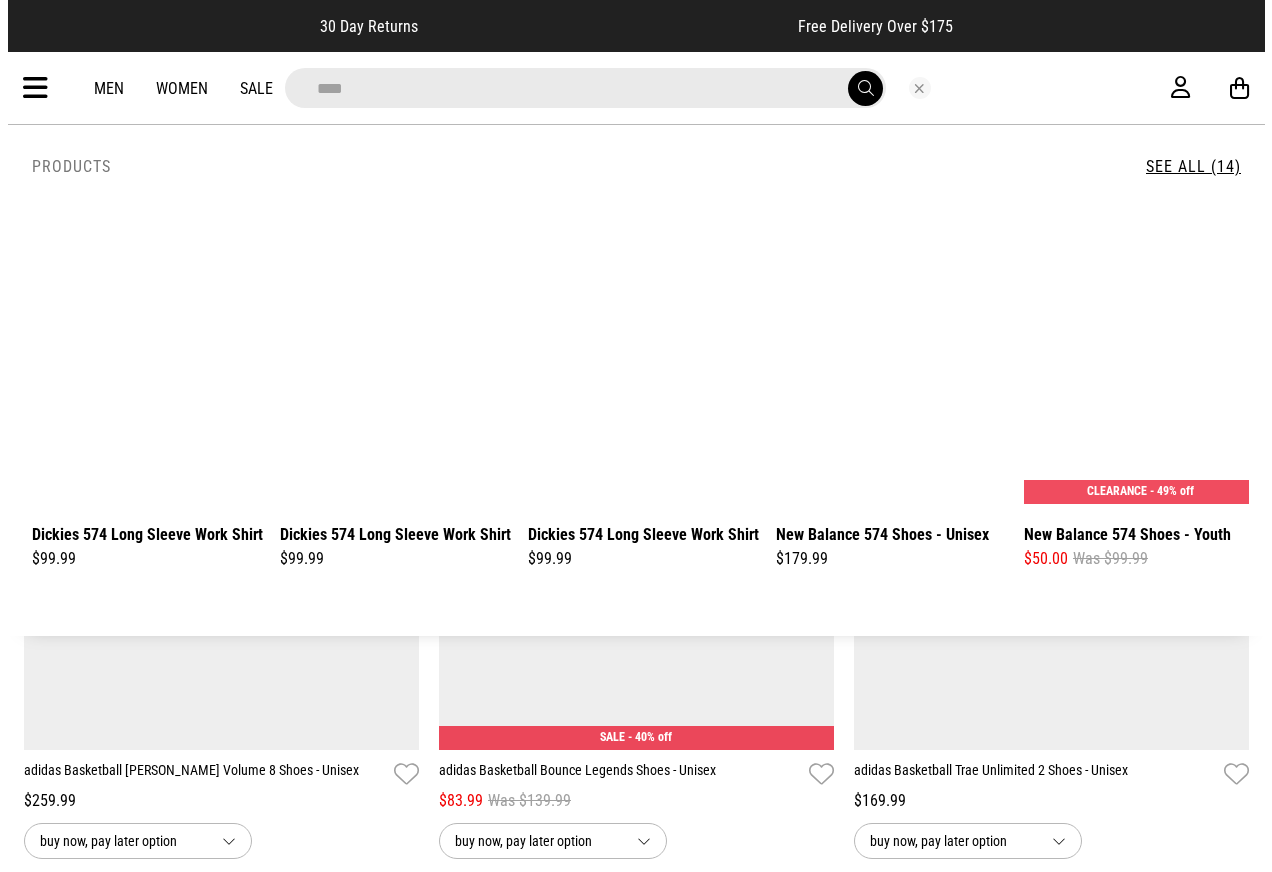 scroll, scrollTop: 4442, scrollLeft: 0, axis: vertical 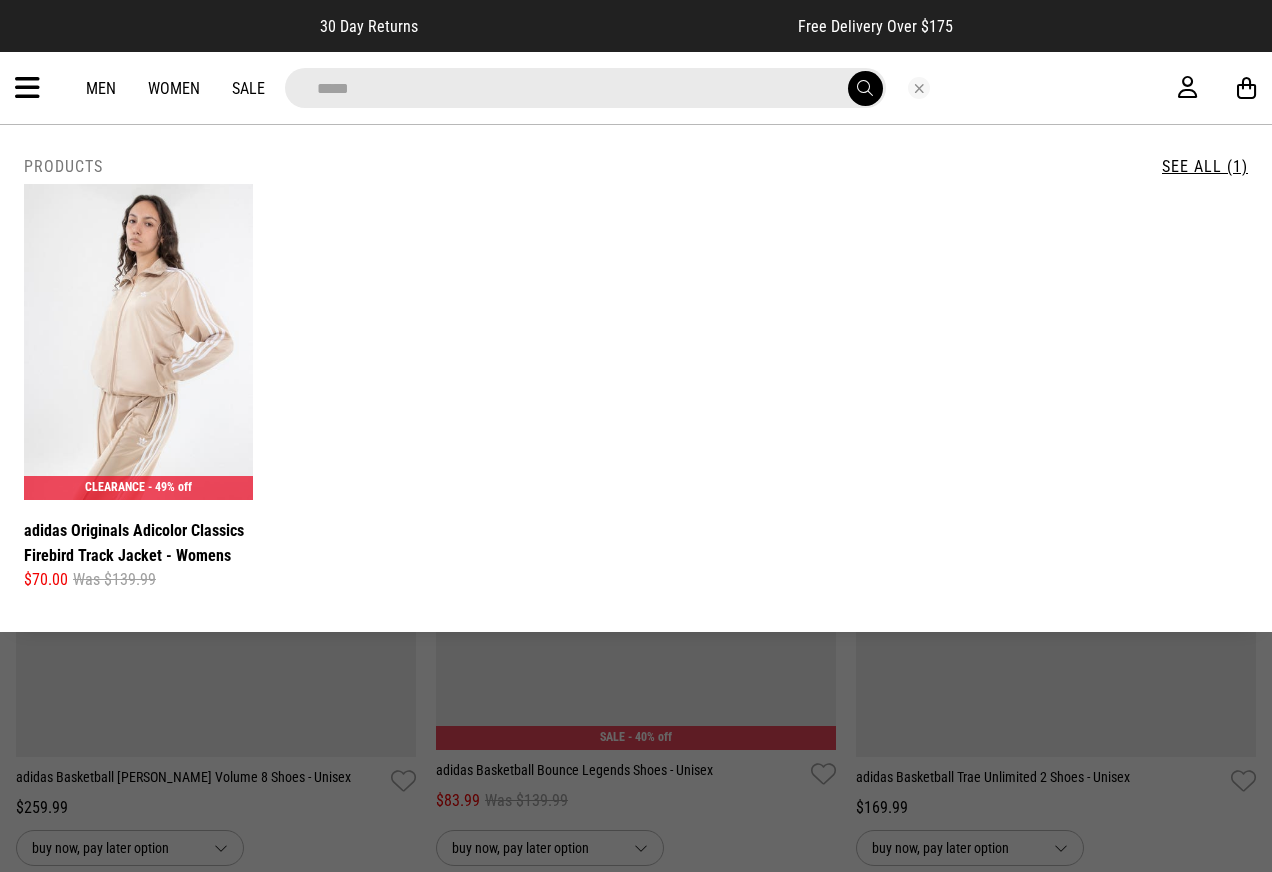 drag, startPoint x: 708, startPoint y: 101, endPoint x: 35, endPoint y: 101, distance: 673 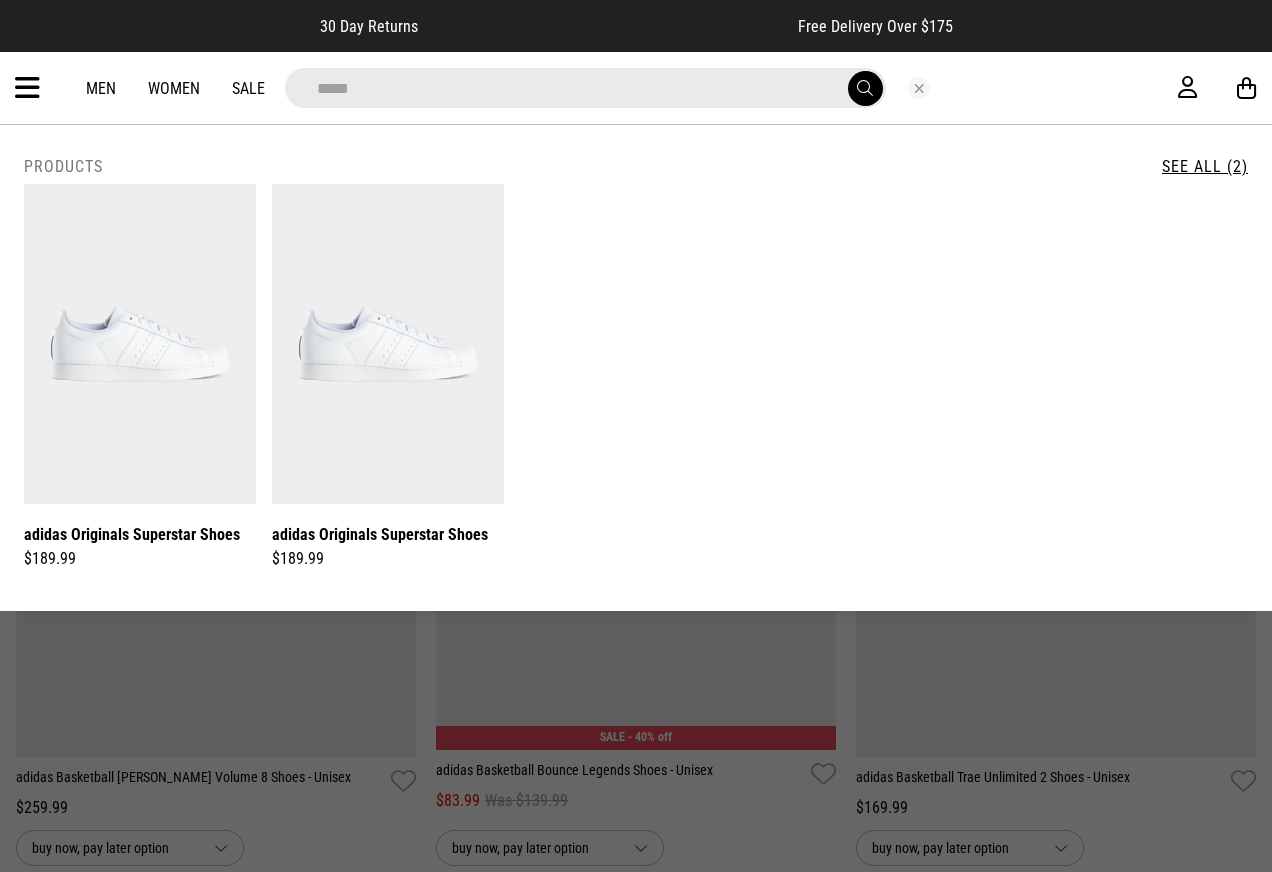 type on "*****" 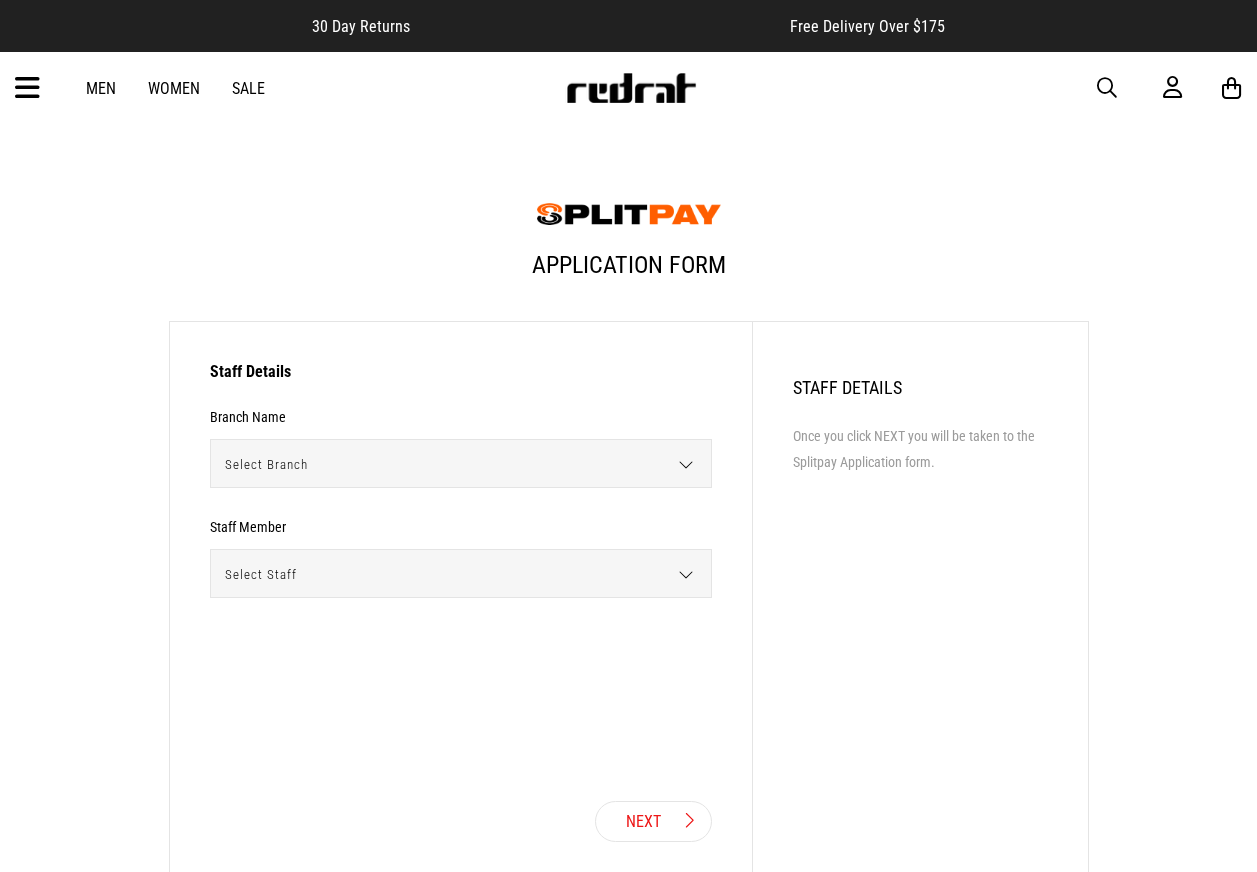 scroll, scrollTop: 0, scrollLeft: 0, axis: both 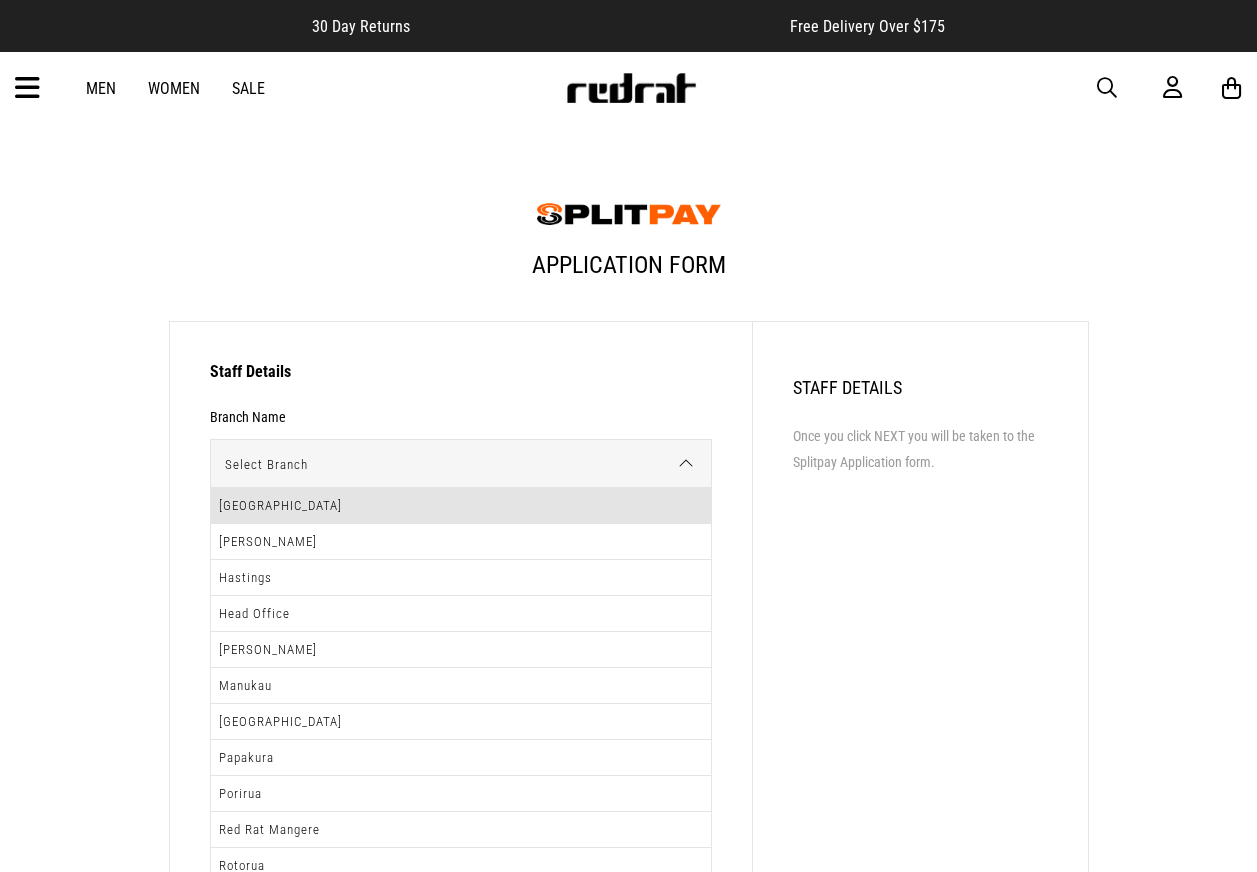 click on "[GEOGRAPHIC_DATA]" at bounding box center [461, 506] 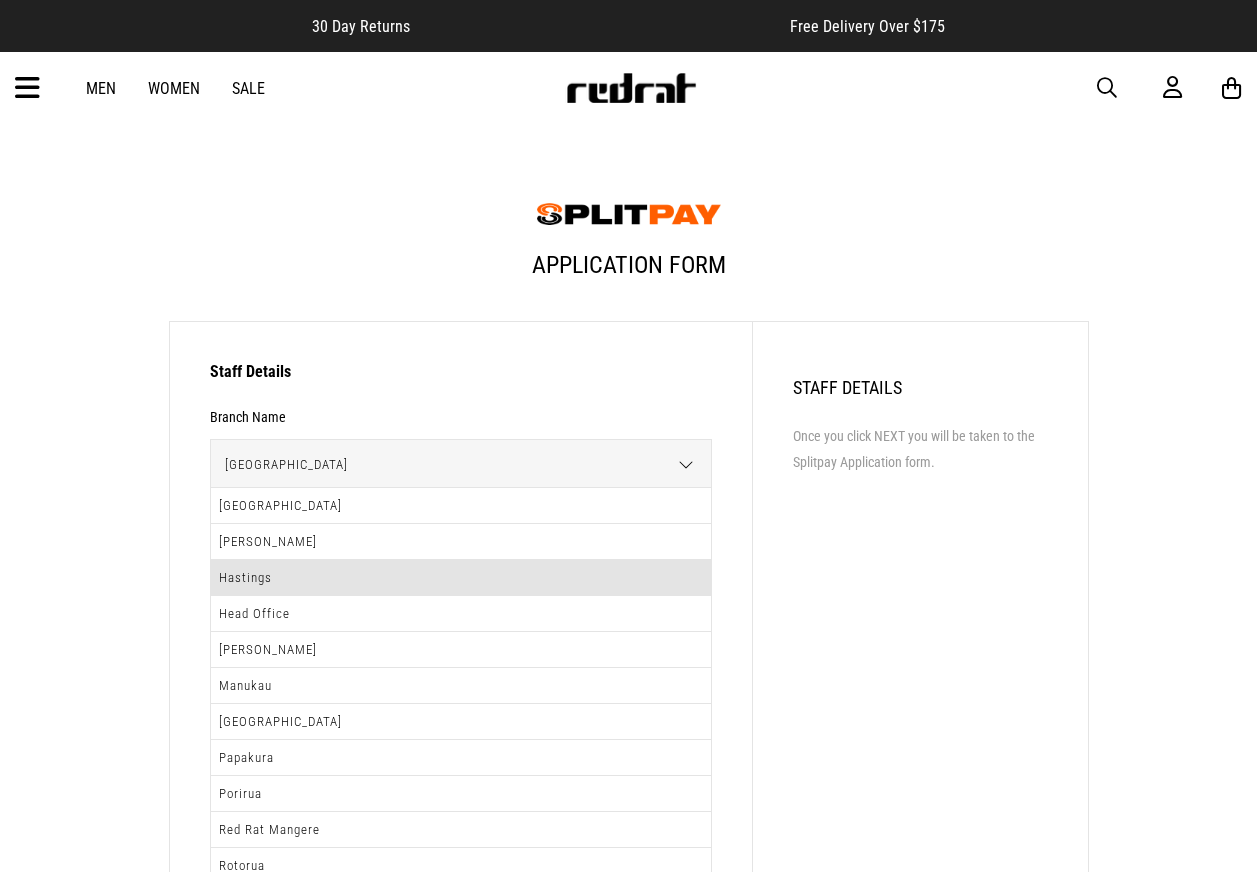 scroll, scrollTop: 0, scrollLeft: 0, axis: both 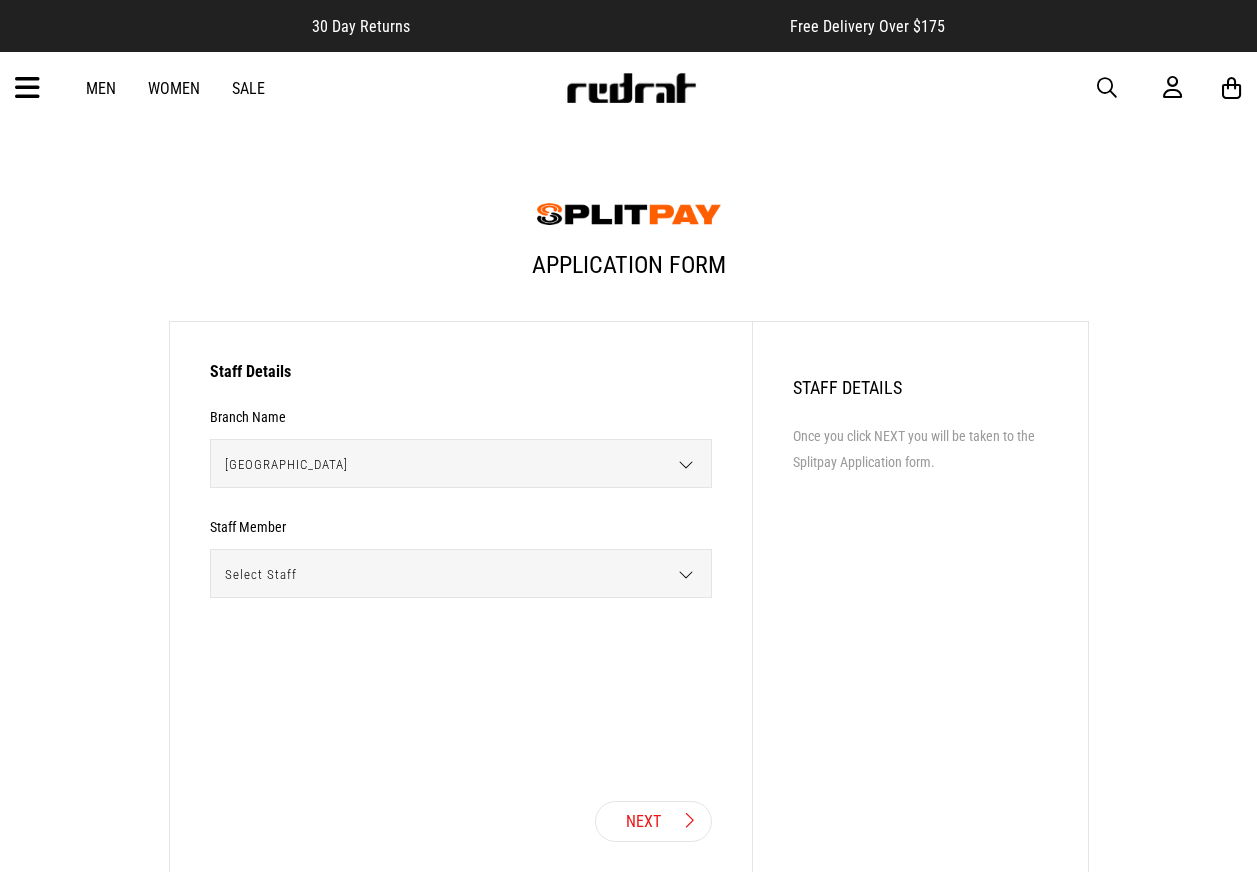 click on "Select Staff" at bounding box center [454, 574] 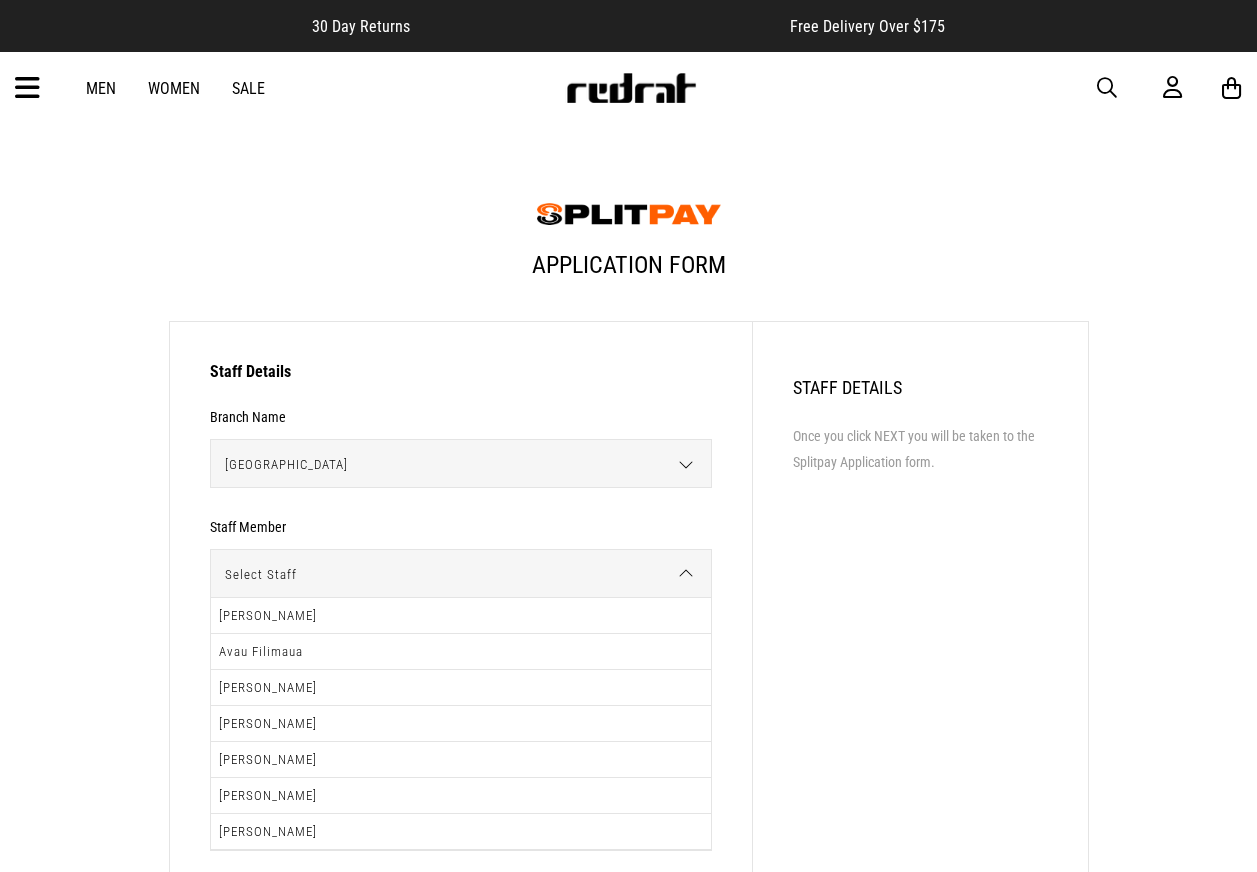 click on "[GEOGRAPHIC_DATA]" at bounding box center [454, 464] 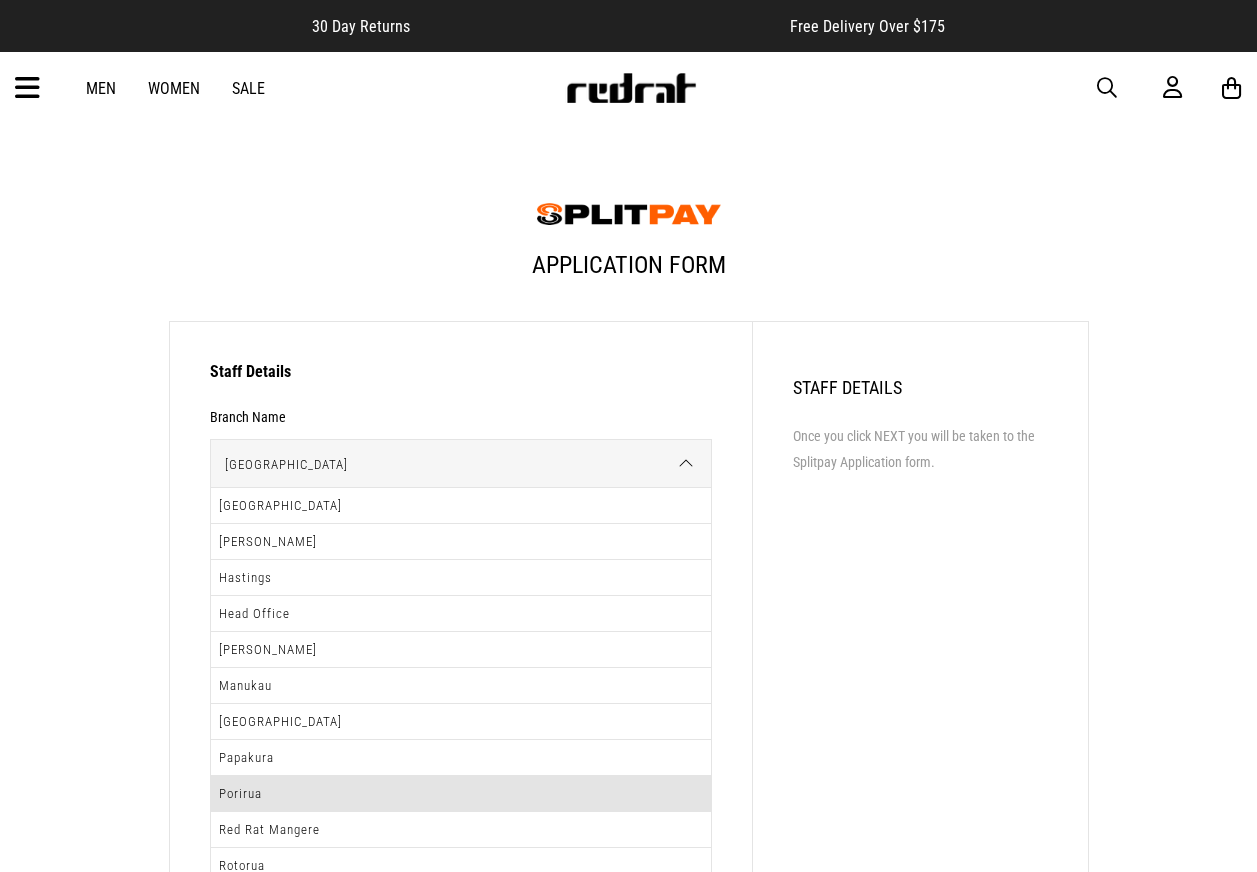click on "Porirua" at bounding box center [461, 794] 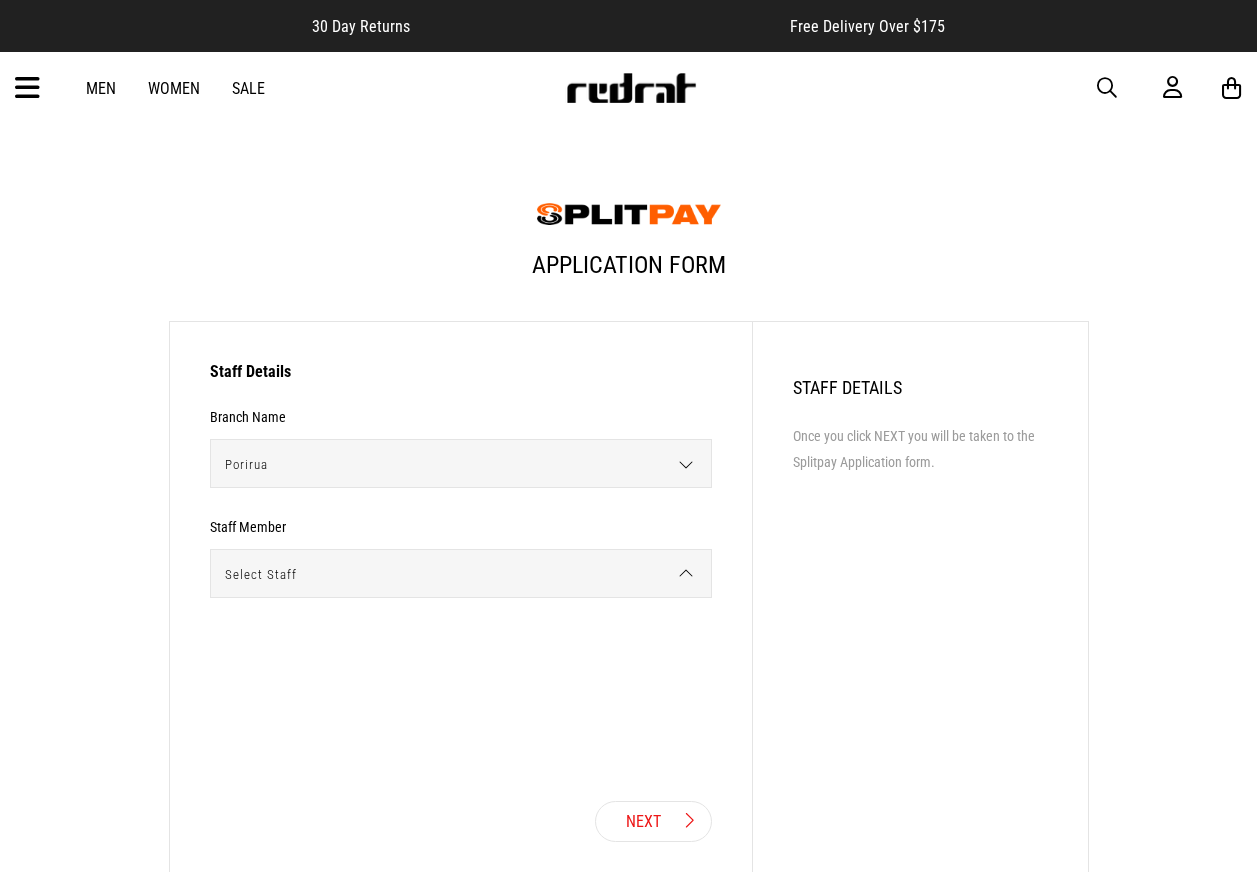 click on "Select Staff" at bounding box center [454, 574] 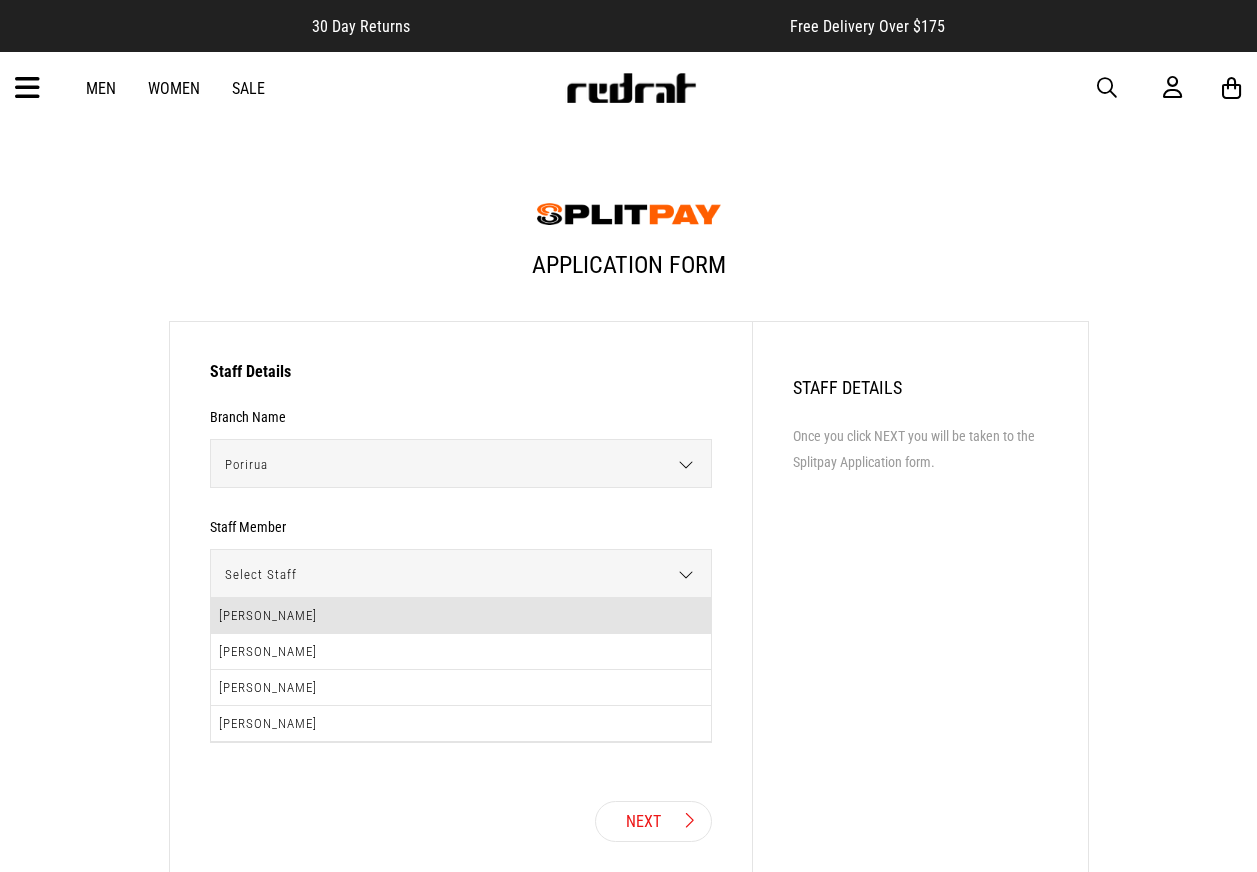 click on "Amelia Tomo" at bounding box center [461, 616] 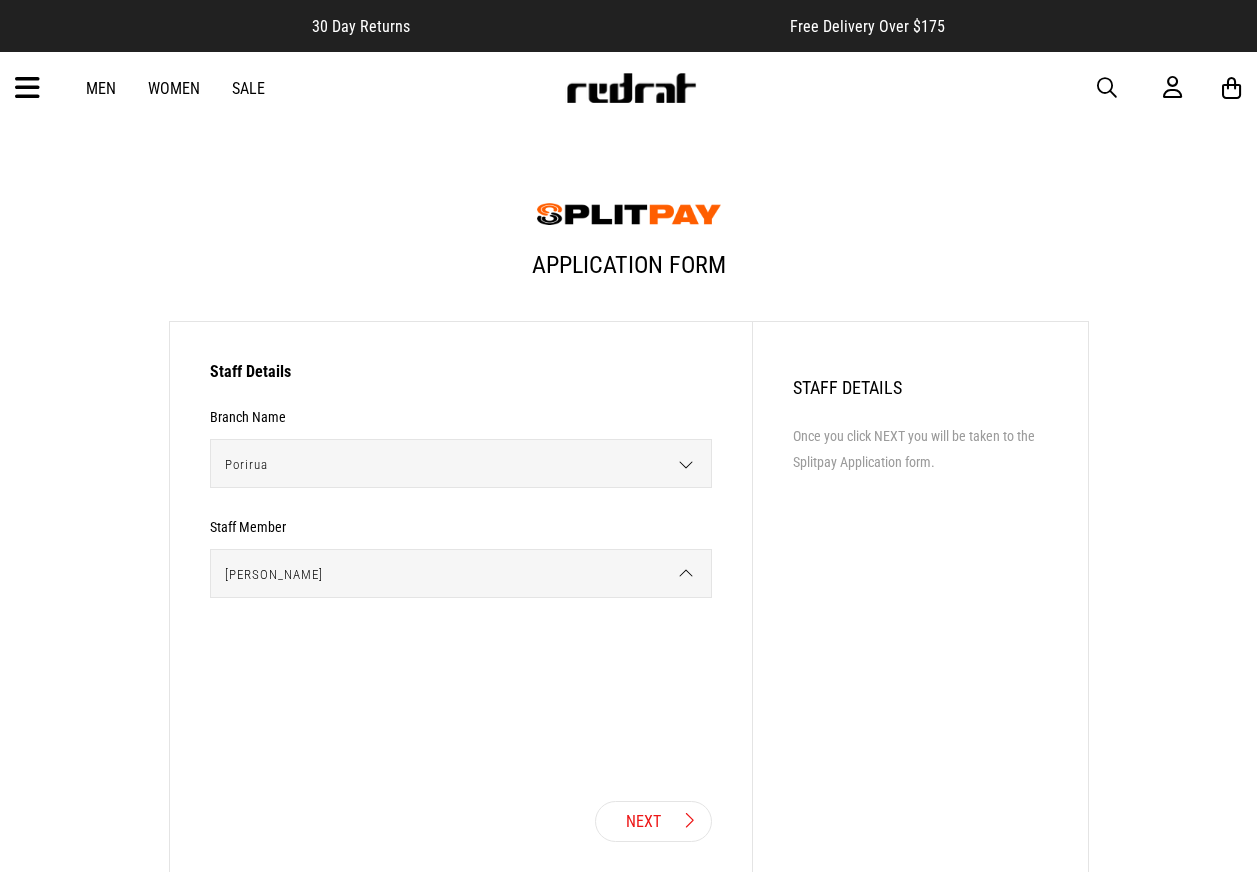 click on "Next" at bounding box center [653, 821] 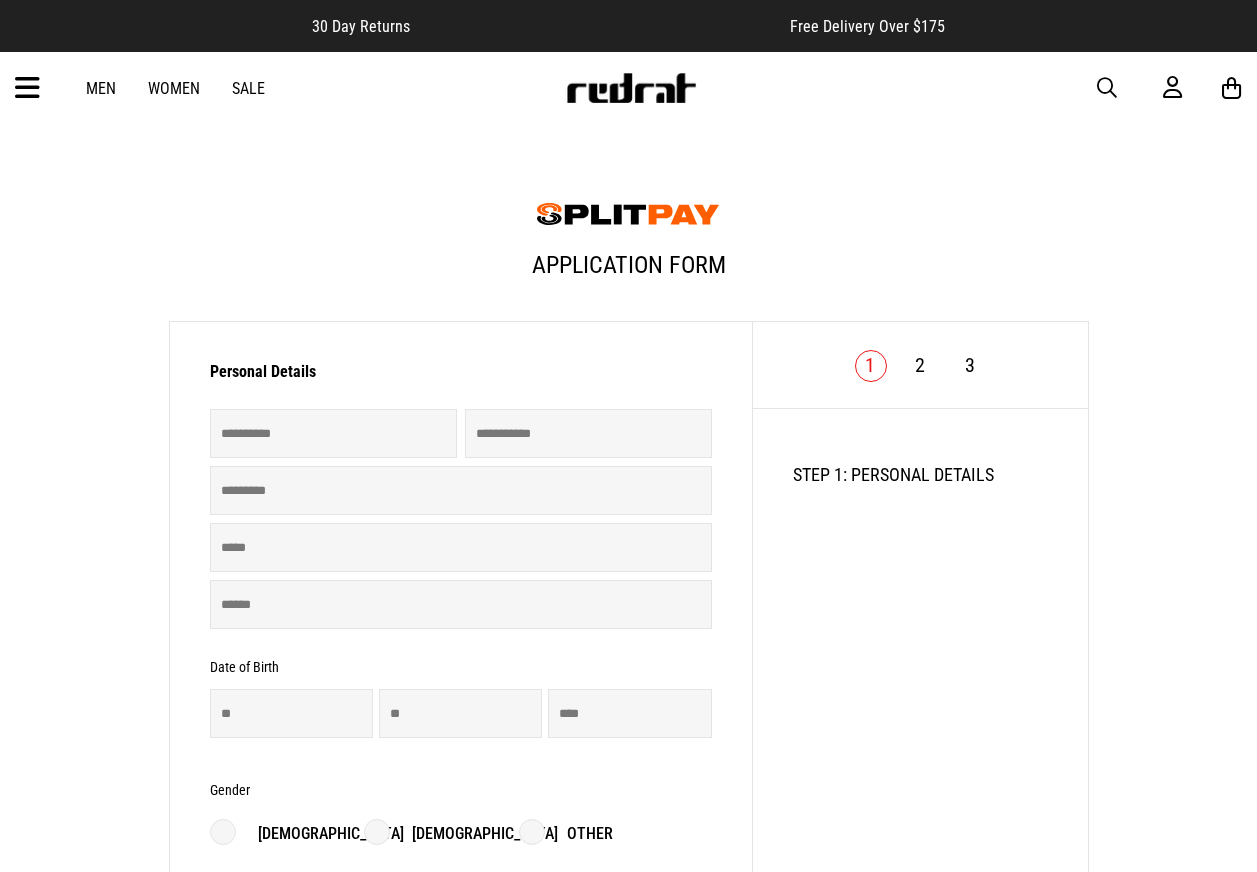 scroll, scrollTop: 0, scrollLeft: 0, axis: both 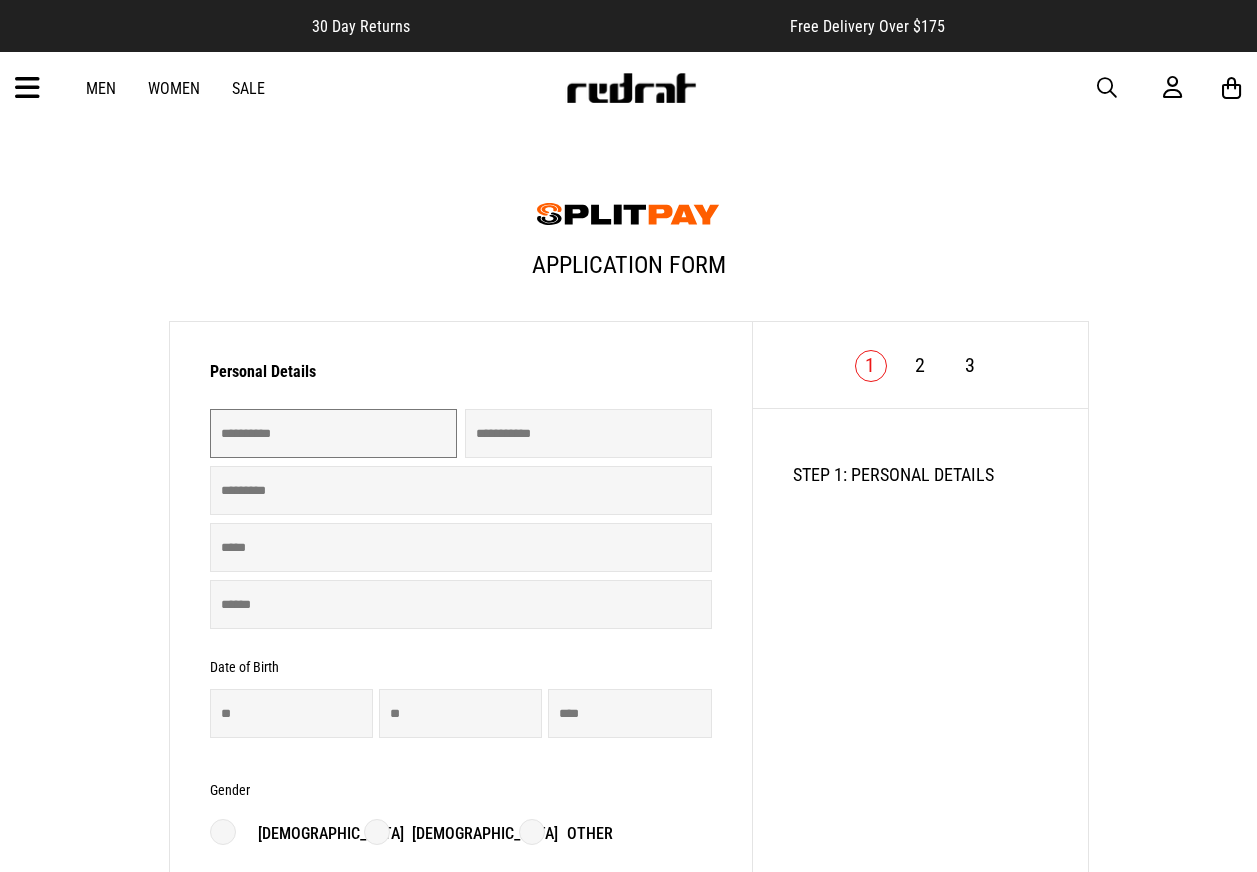 click at bounding box center (333, 433) 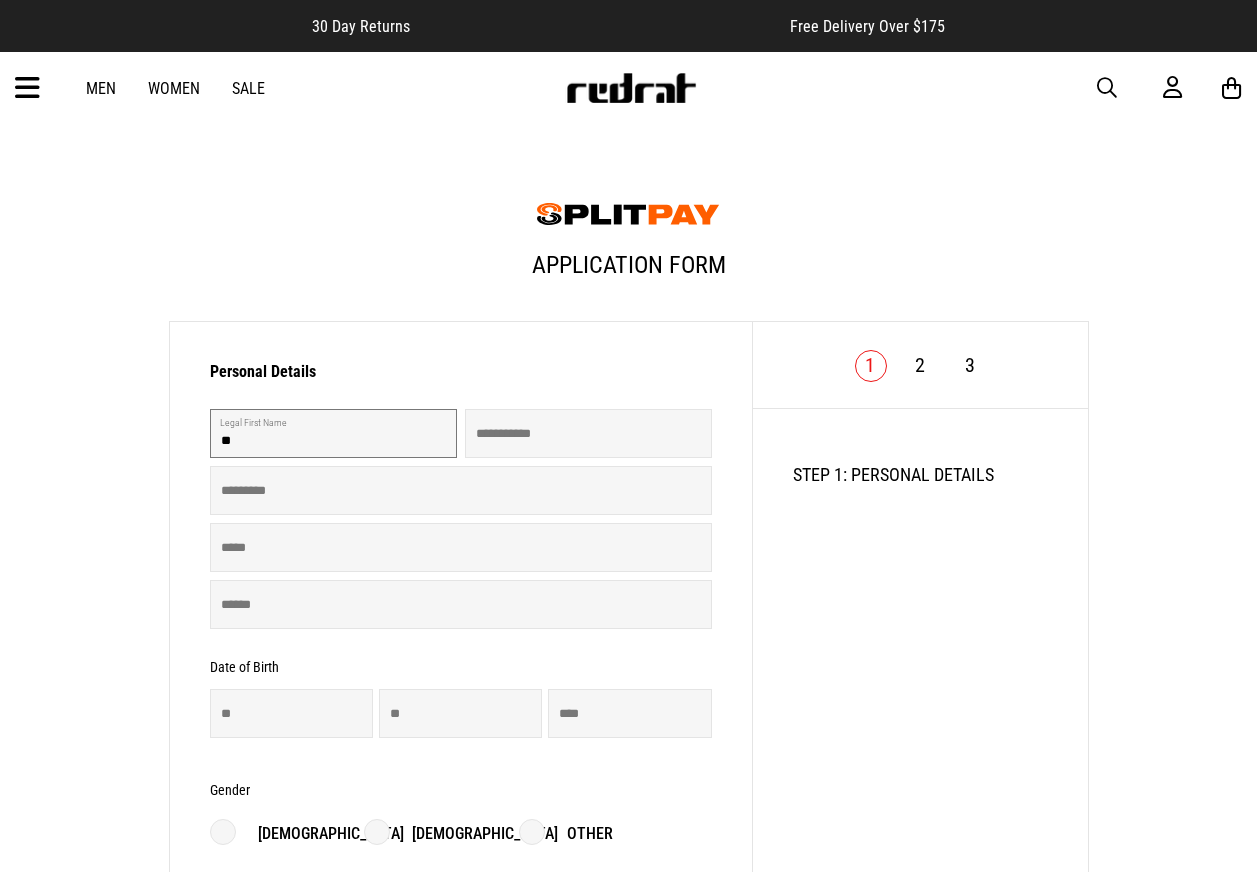 scroll, scrollTop: 0, scrollLeft: 0, axis: both 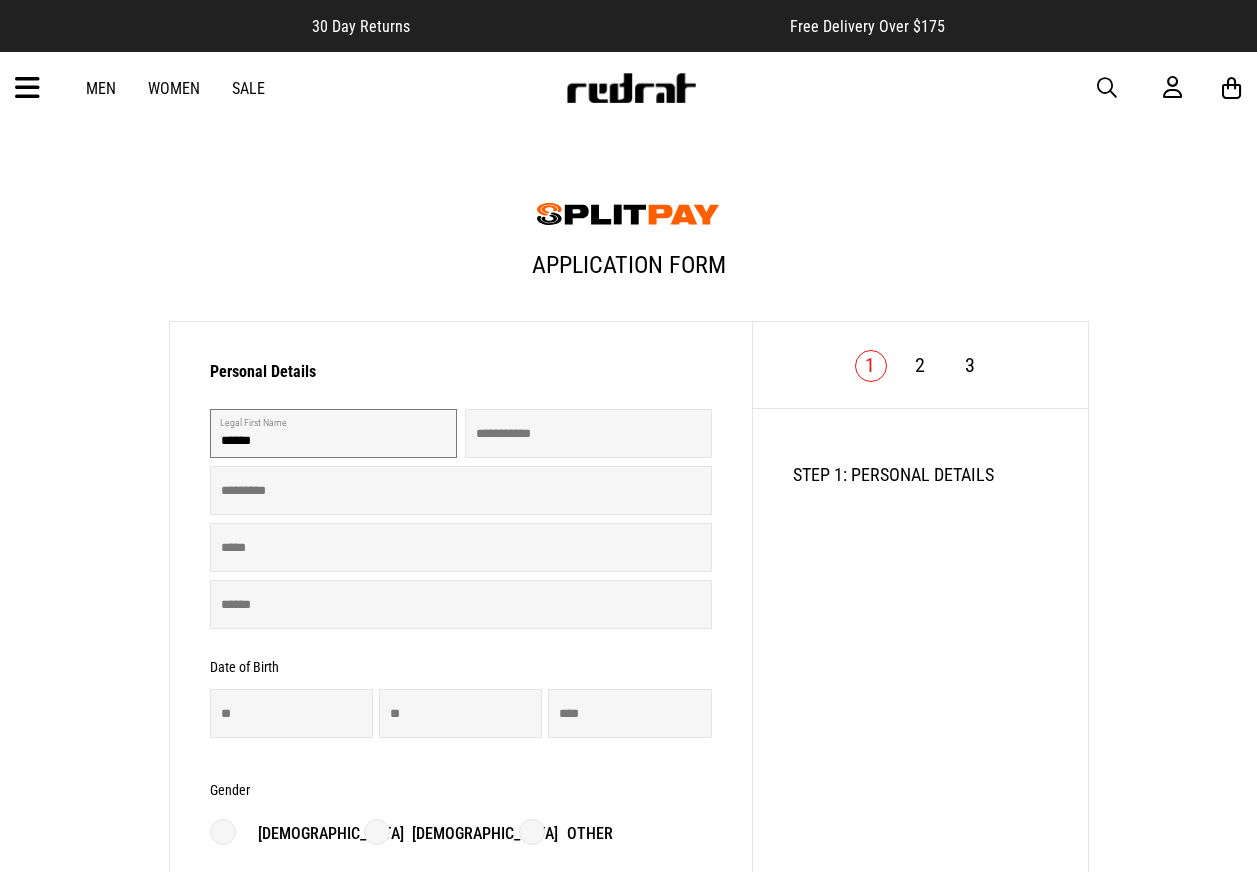 type on "******" 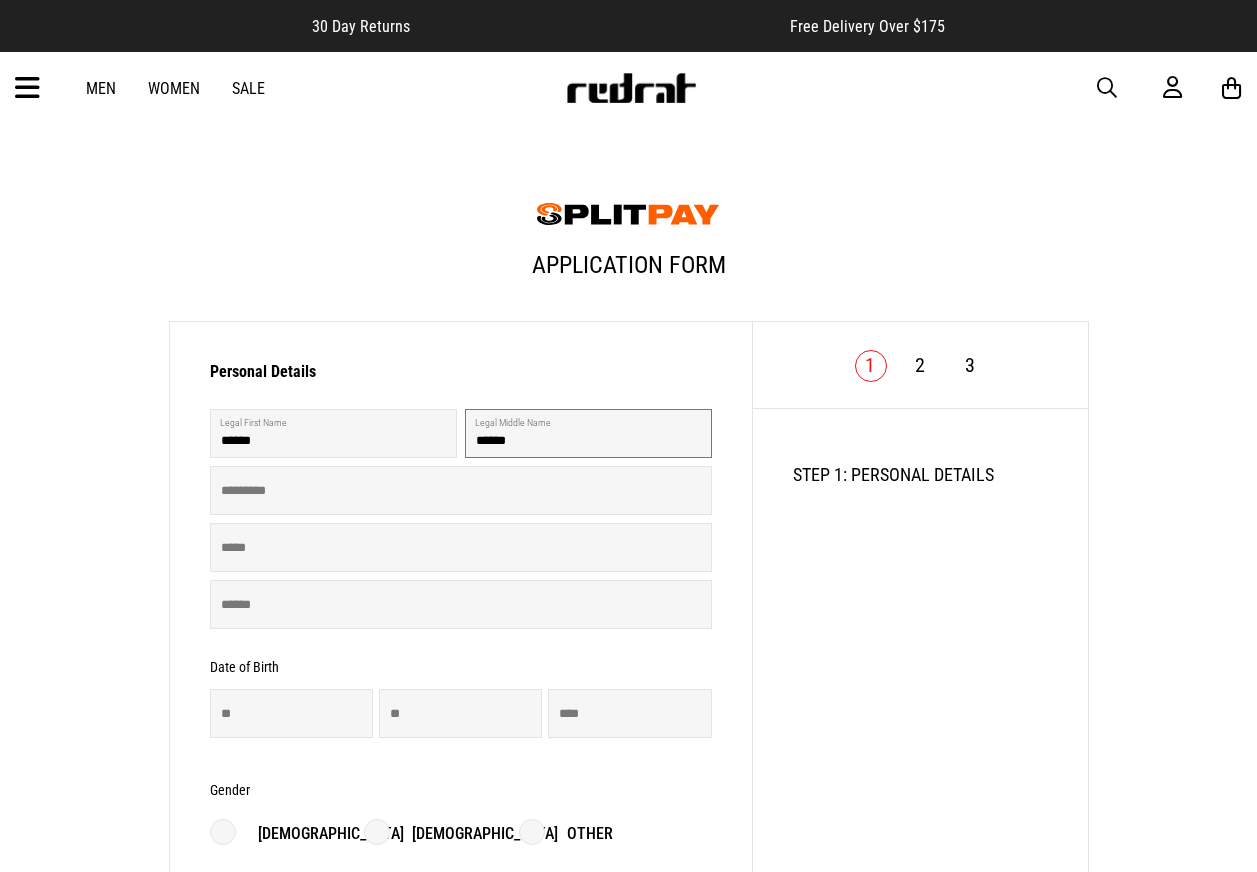 type on "******" 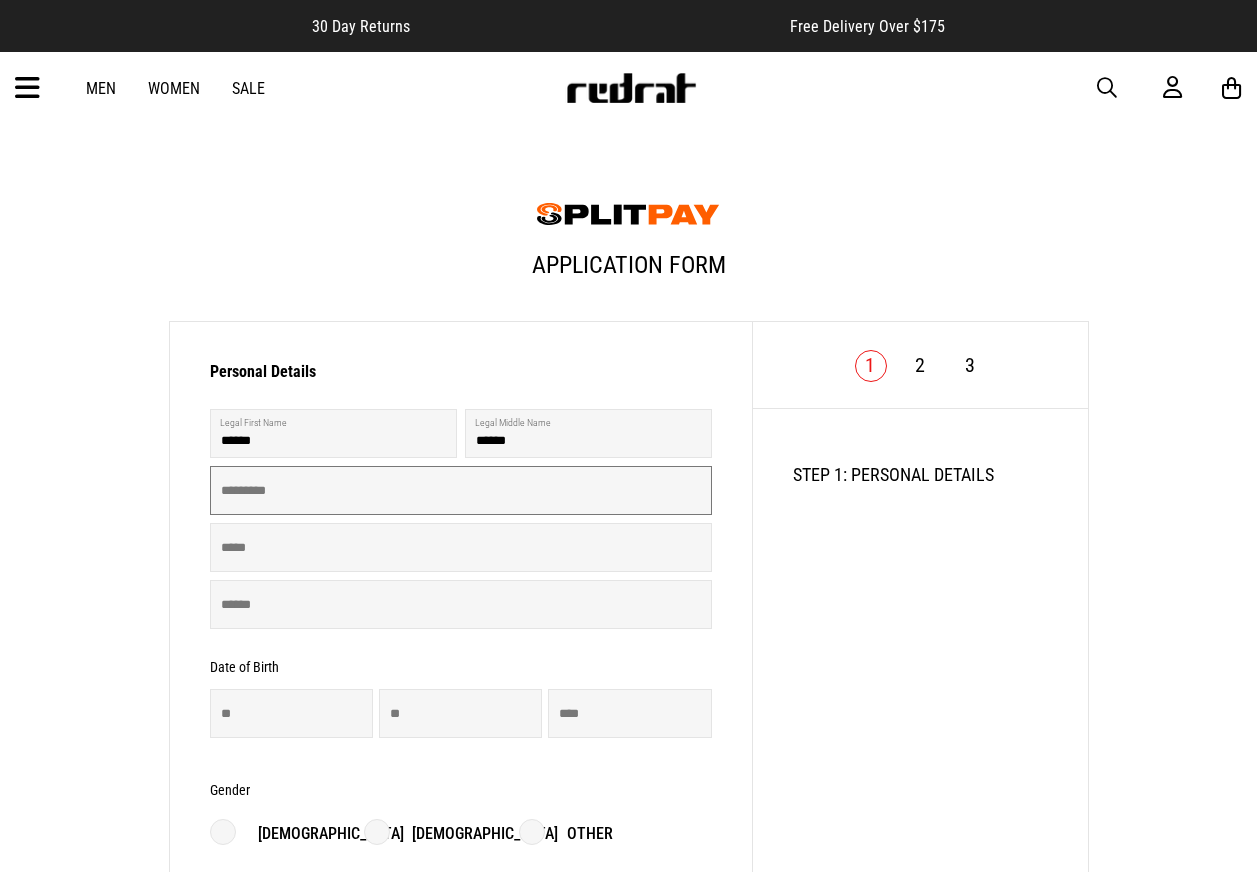 click at bounding box center [461, 490] 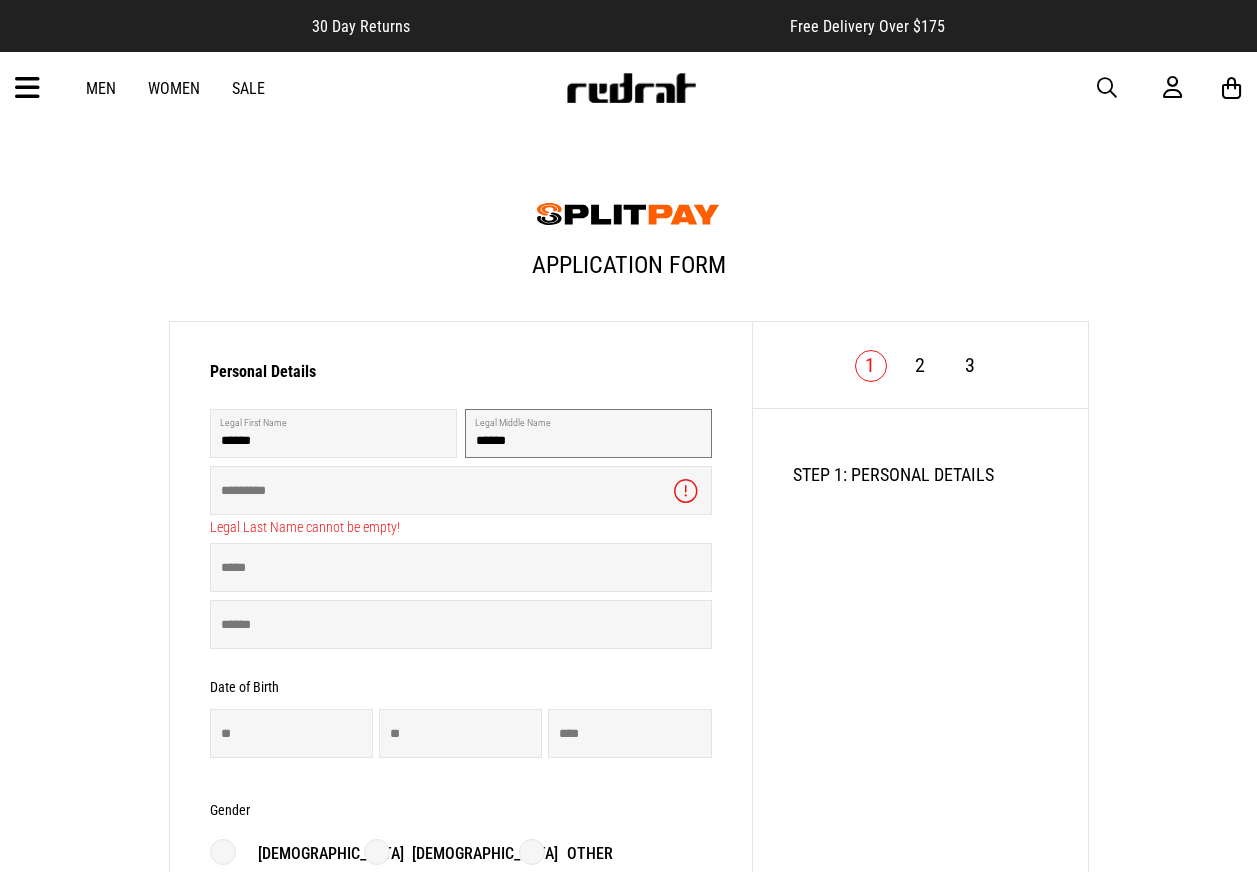 drag, startPoint x: 493, startPoint y: 445, endPoint x: 461, endPoint y: 445, distance: 32 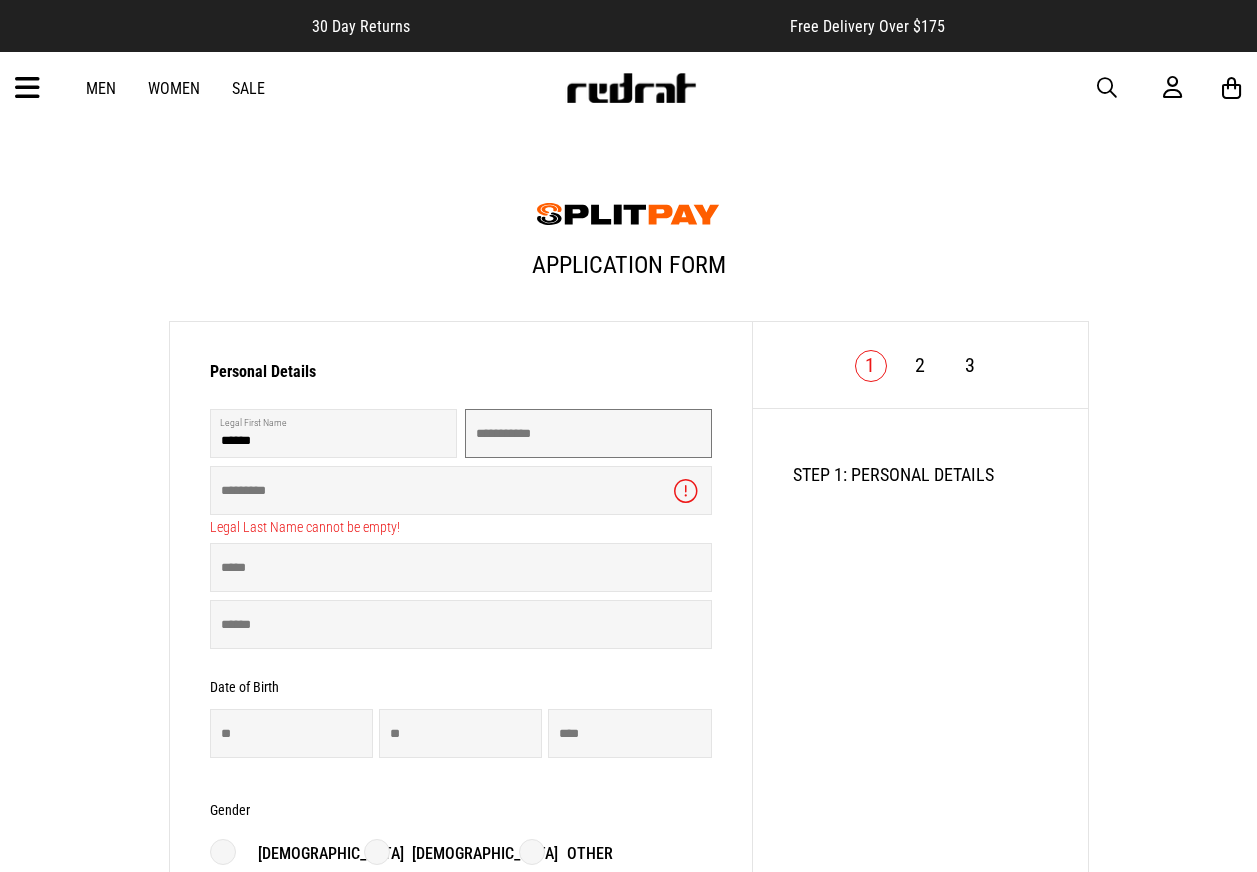 type 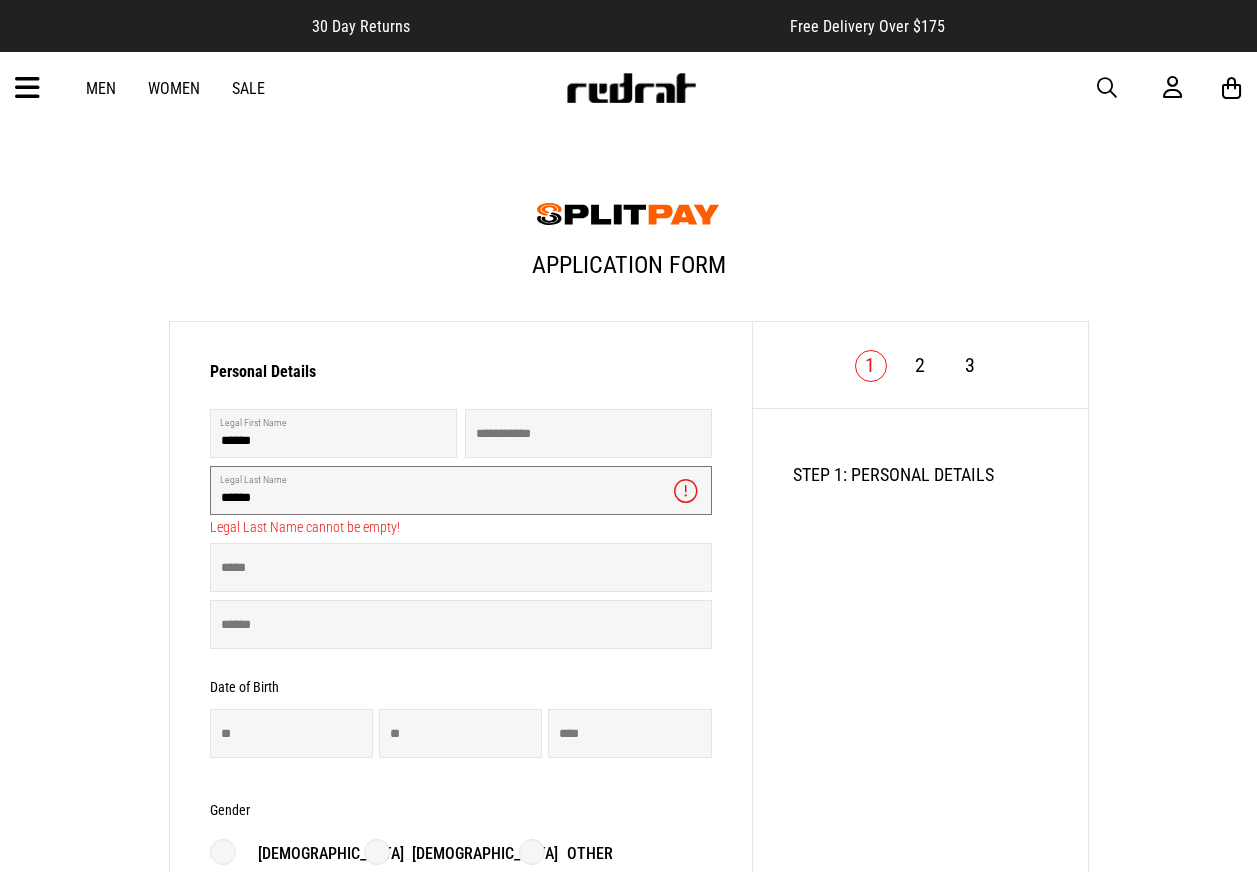 type on "******" 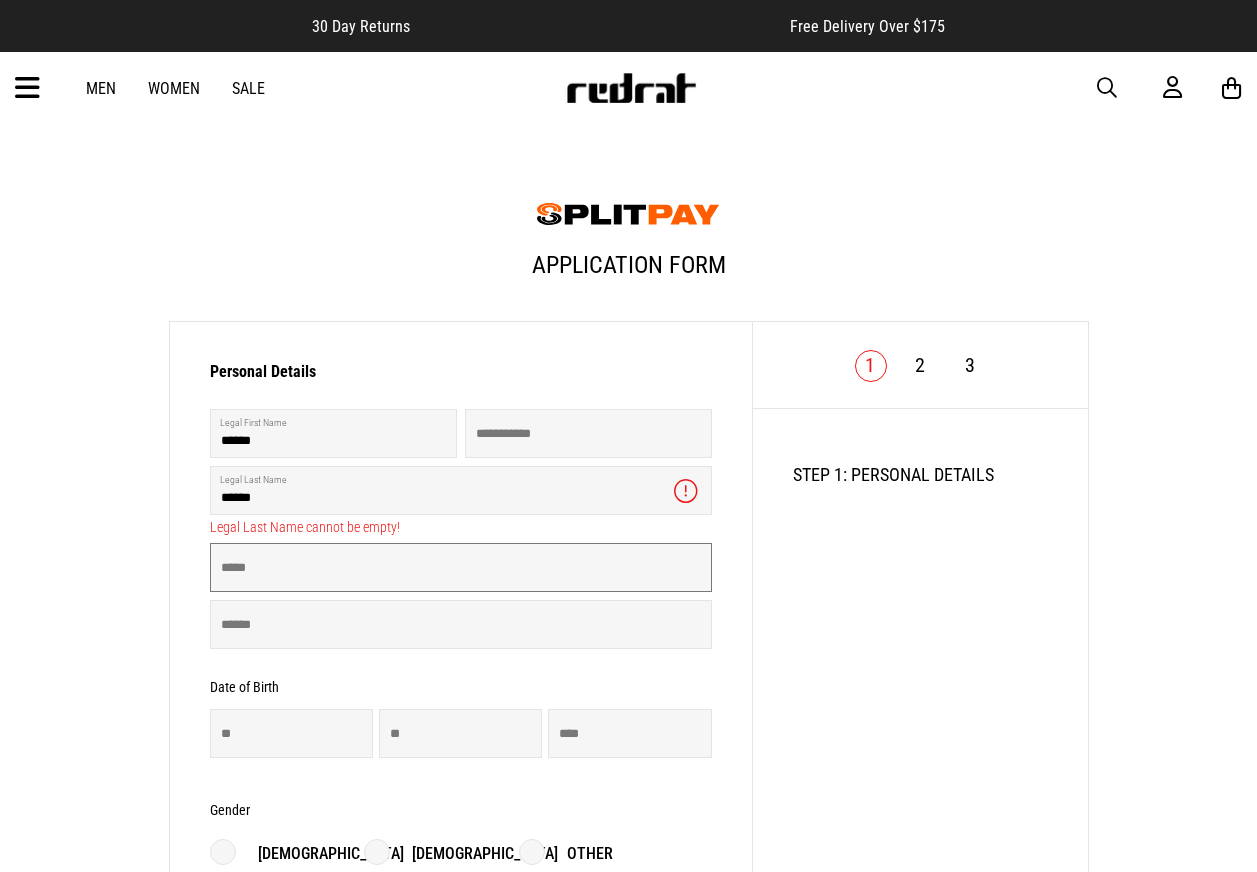 click at bounding box center (461, 567) 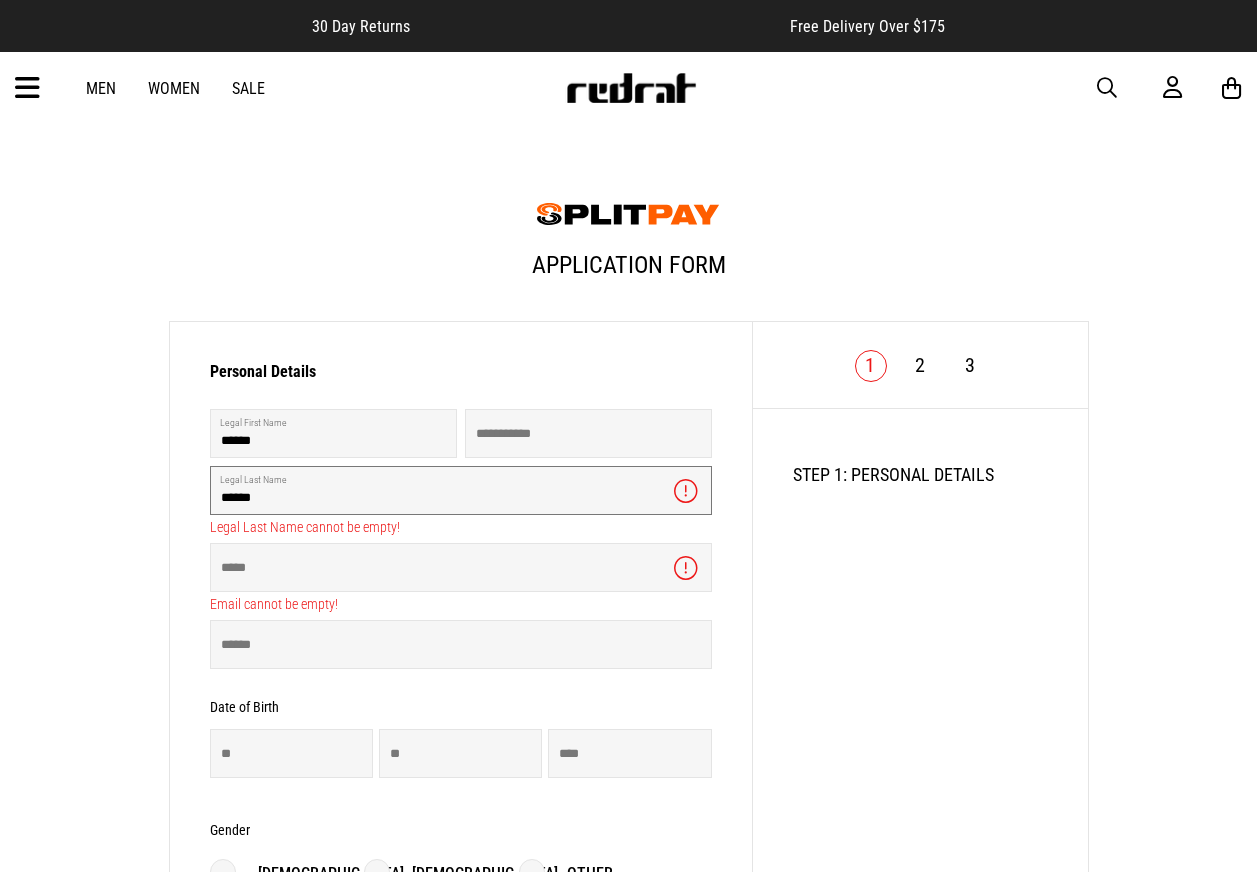 drag, startPoint x: 307, startPoint y: 492, endPoint x: 64, endPoint y: 487, distance: 243.05144 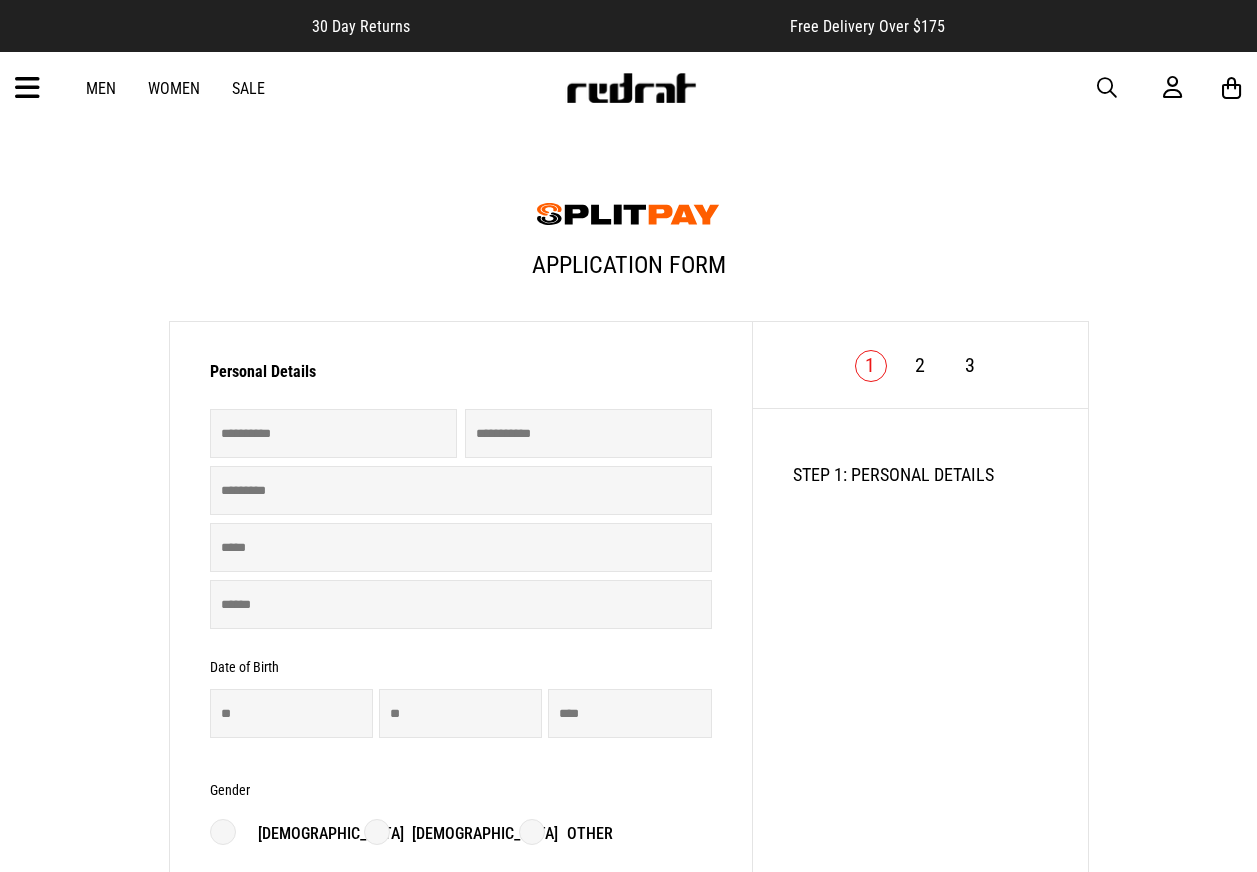 scroll, scrollTop: 0, scrollLeft: 0, axis: both 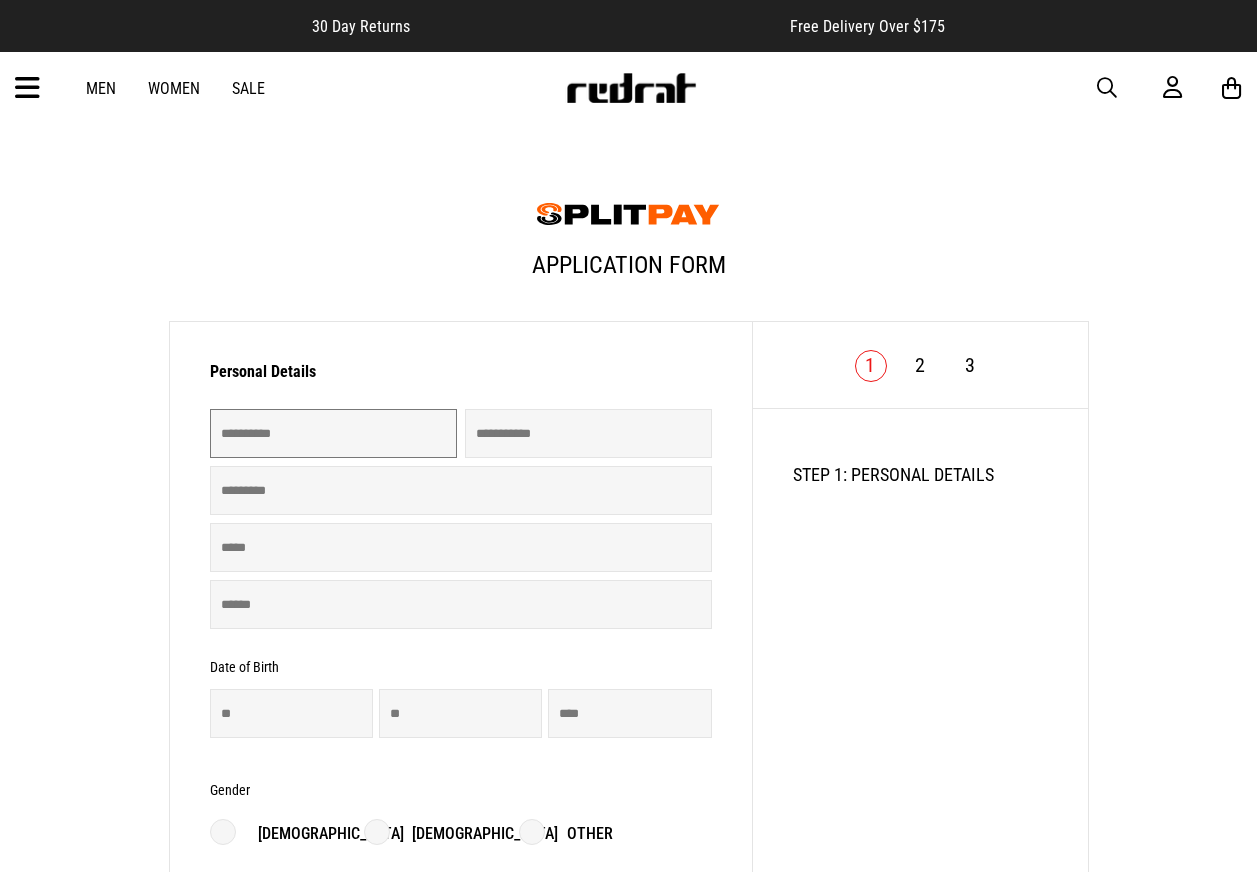 drag, startPoint x: 0, startPoint y: 0, endPoint x: 285, endPoint y: 430, distance: 515.87305 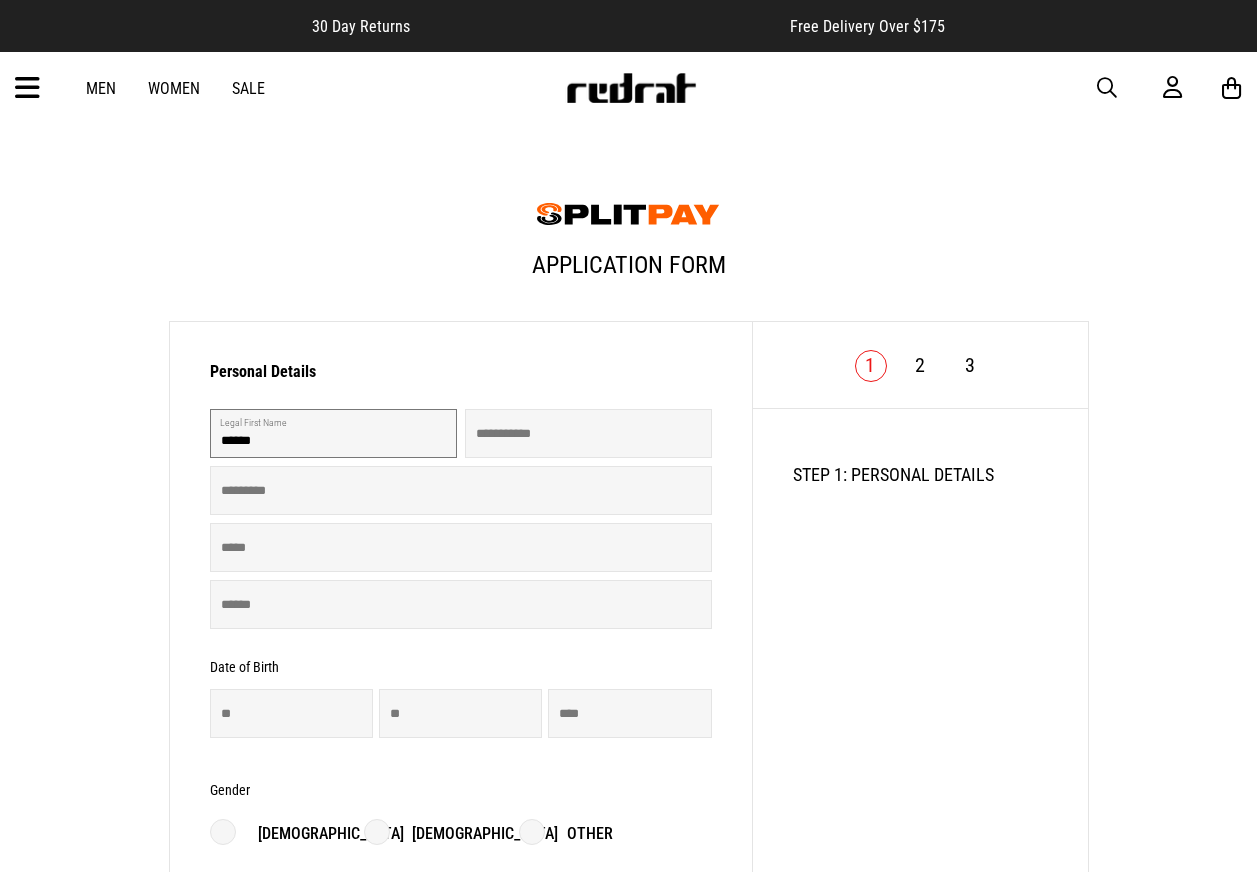 type on "******" 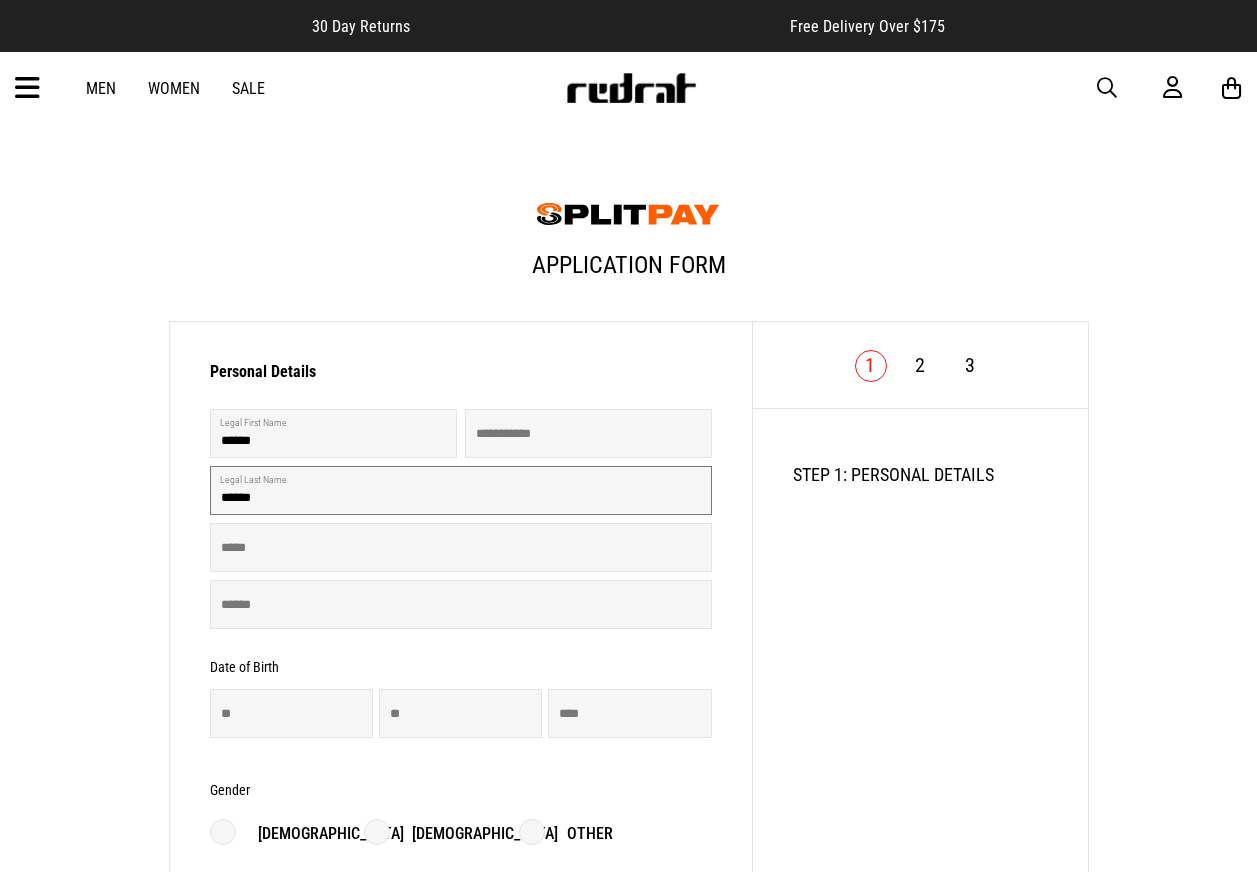 type on "******" 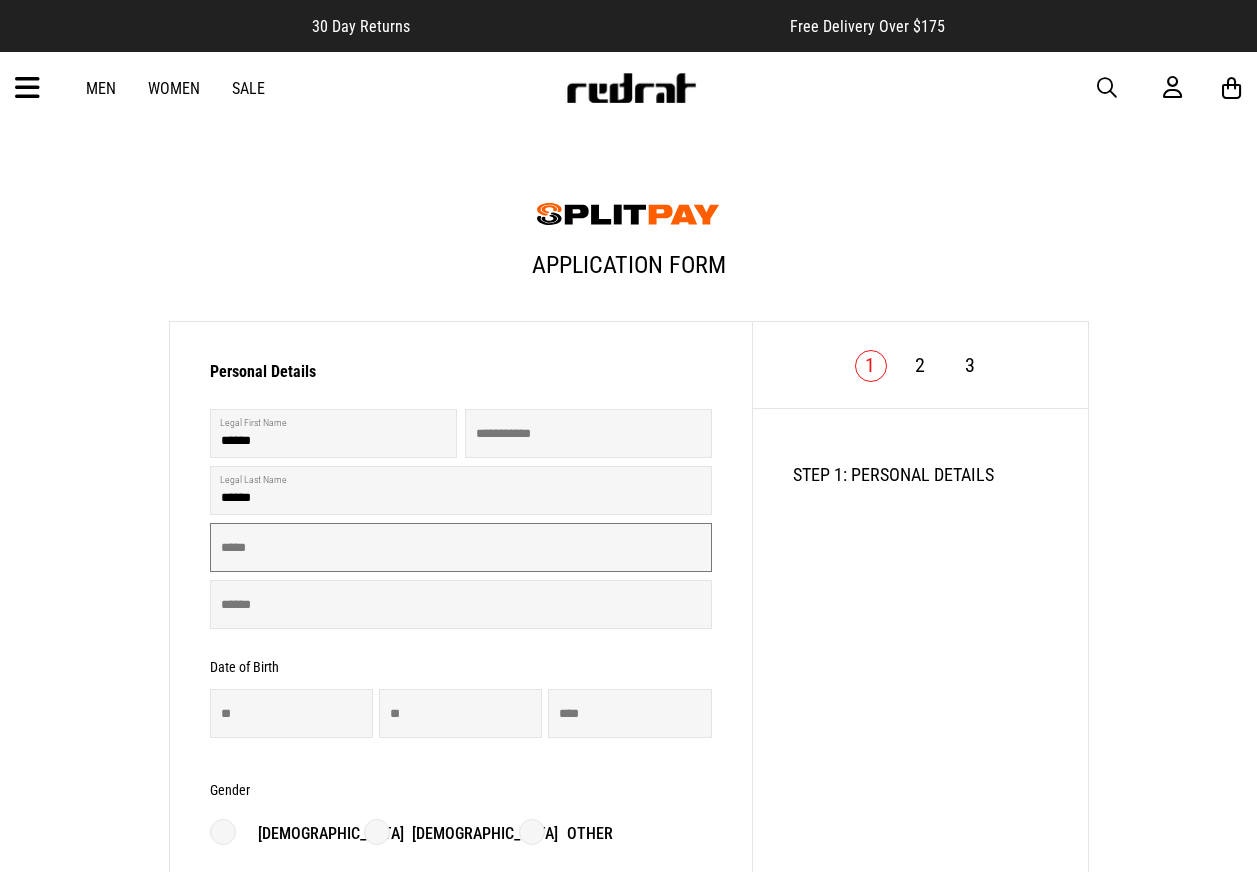 click at bounding box center [461, 547] 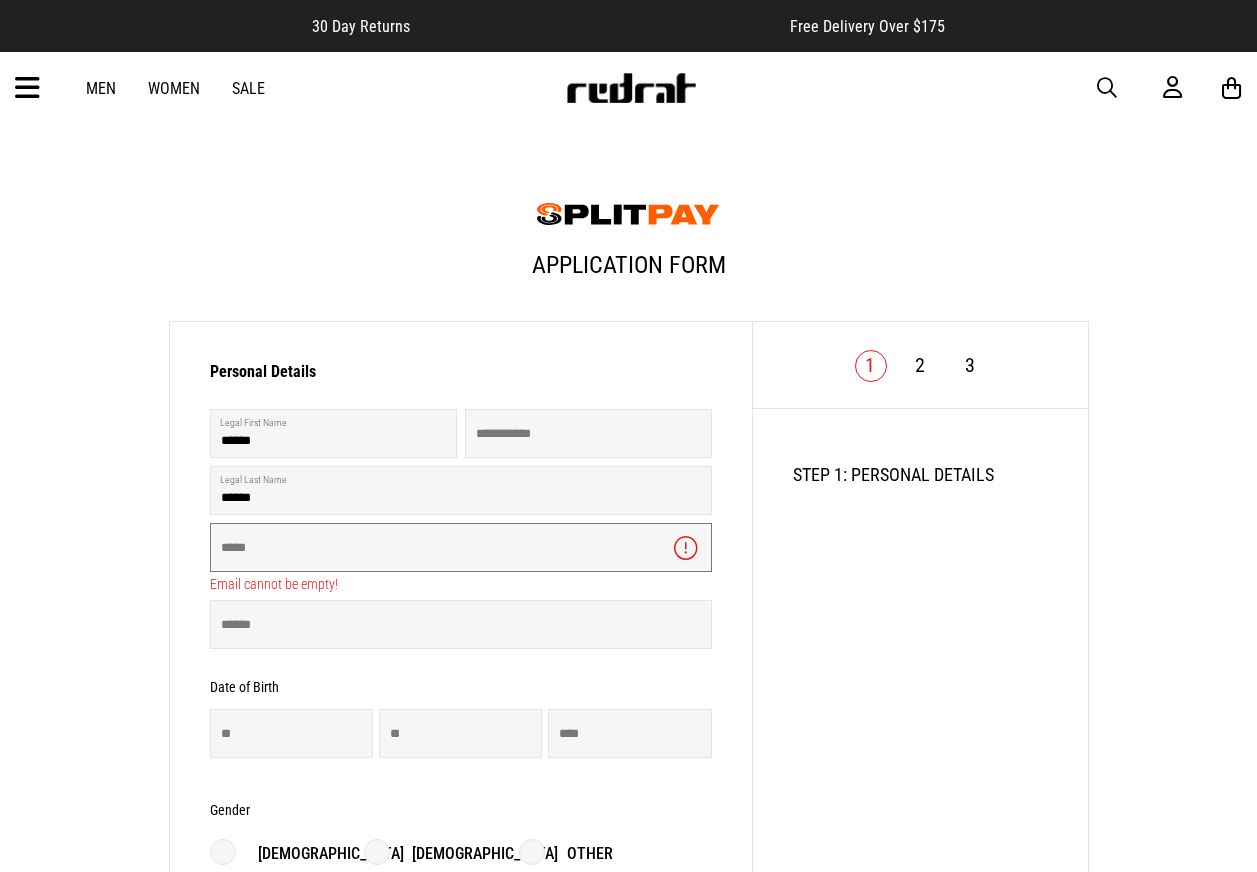 paste on "**********" 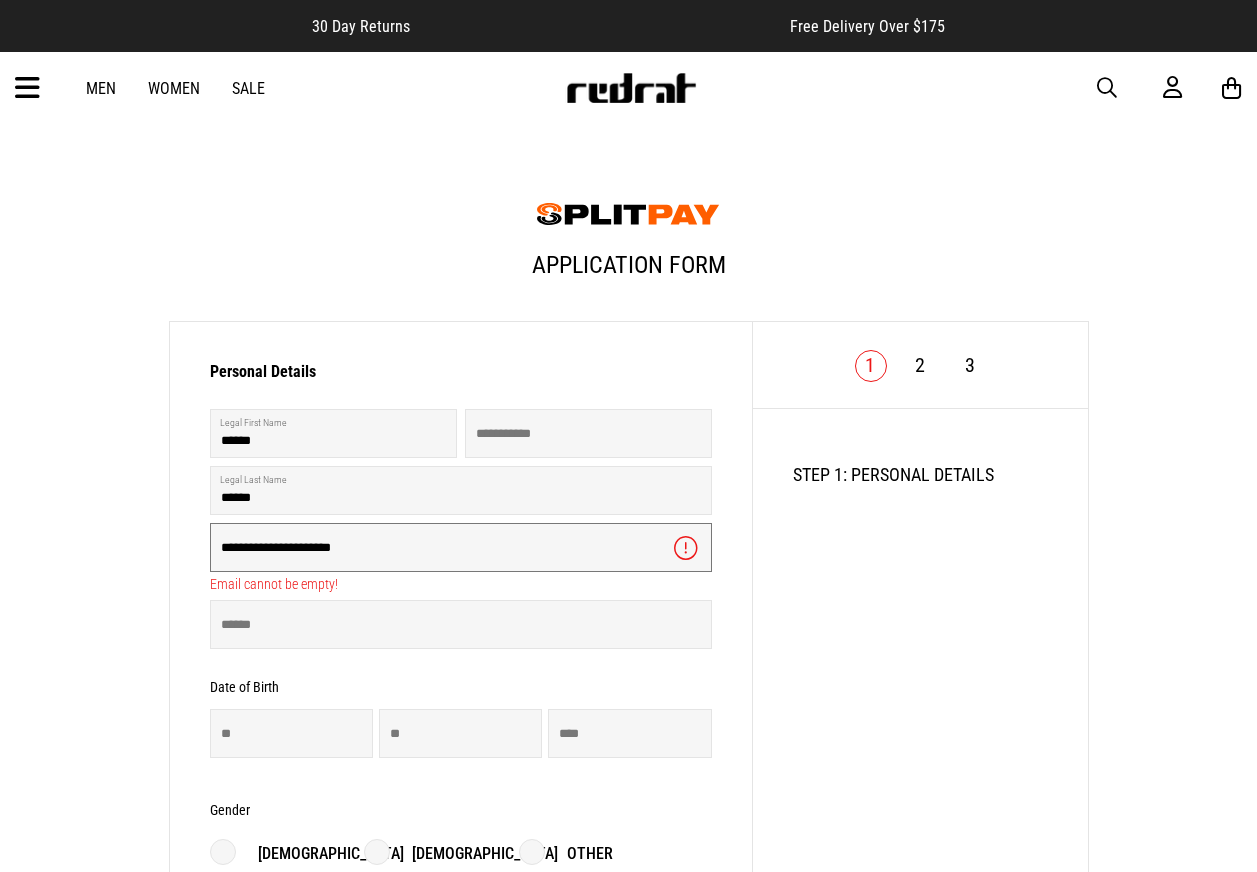 type on "**********" 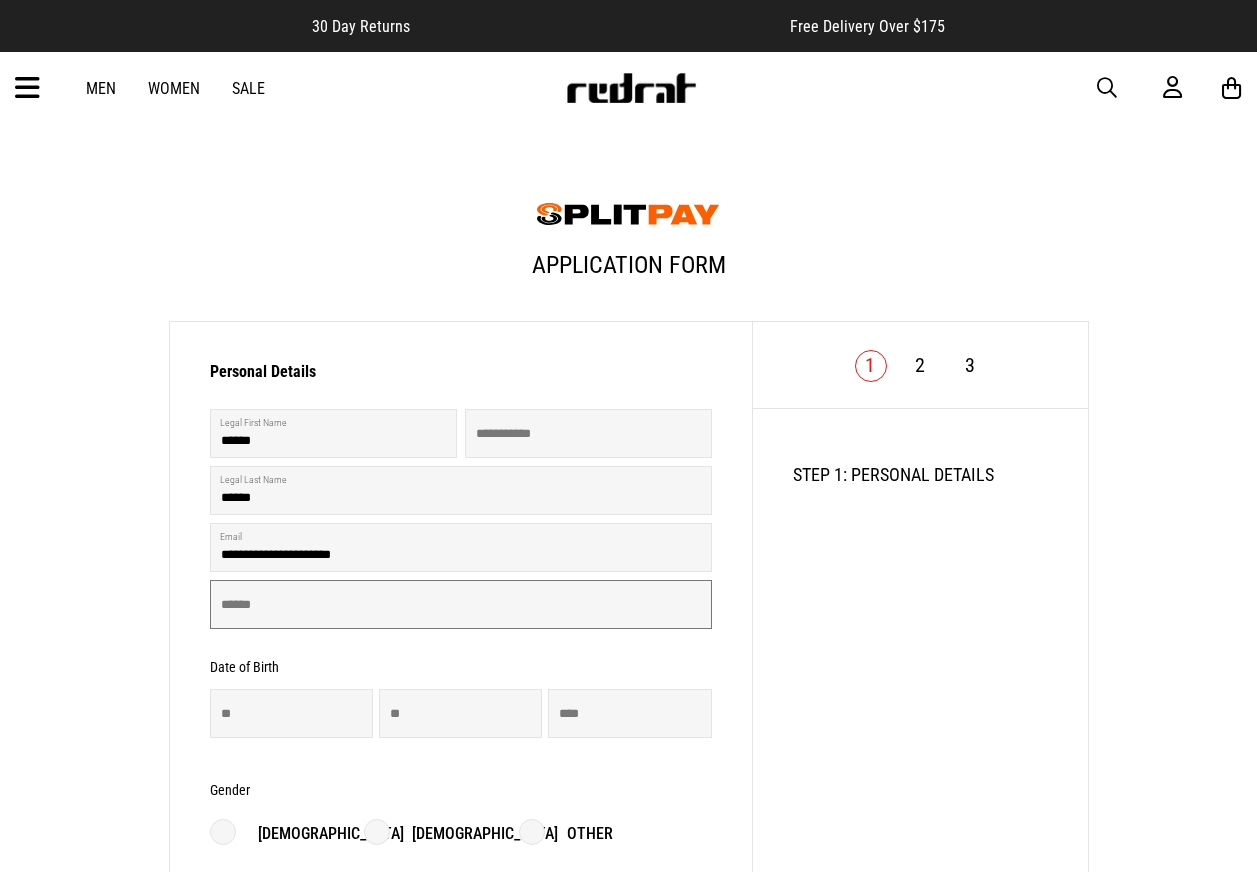 drag, startPoint x: 254, startPoint y: 607, endPoint x: 254, endPoint y: 620, distance: 13 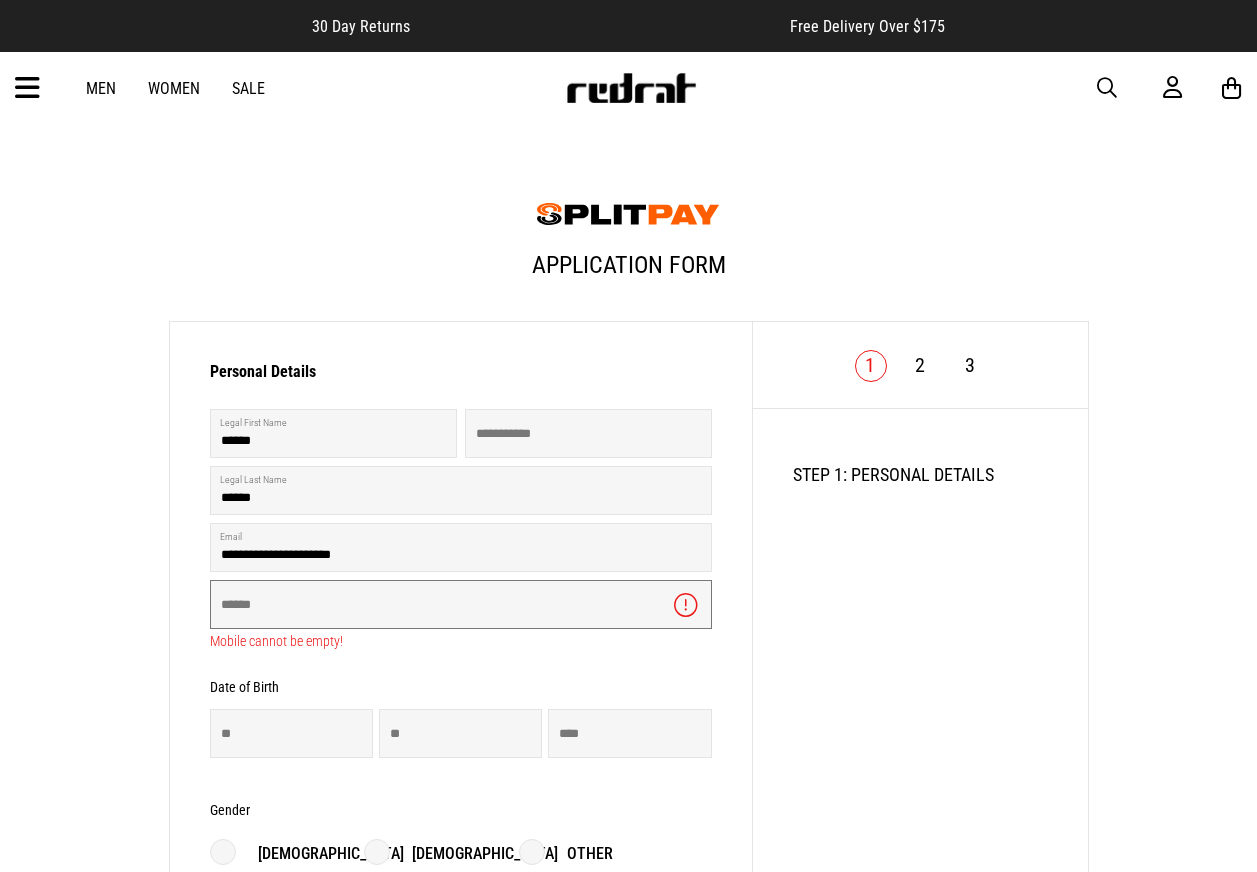 paste on "**********" 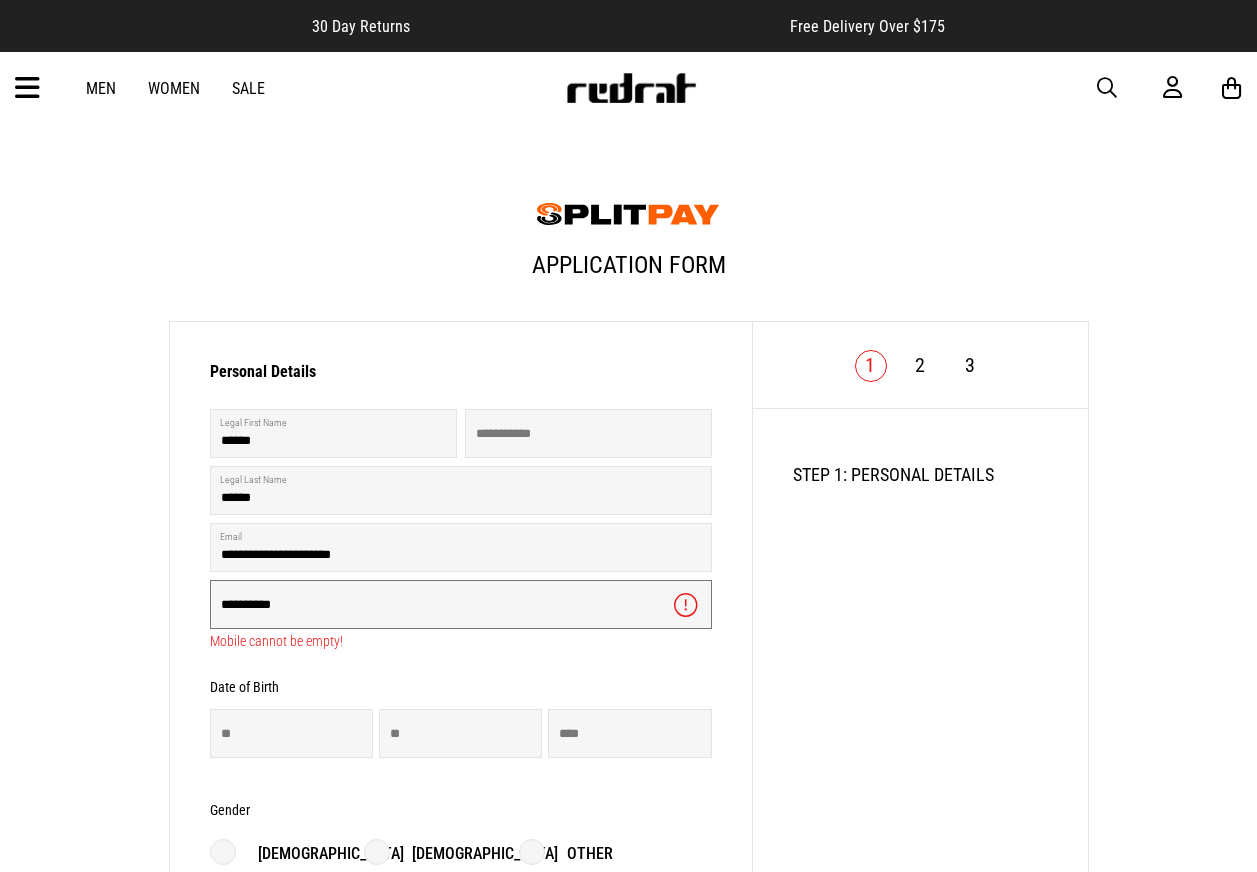 type on "**********" 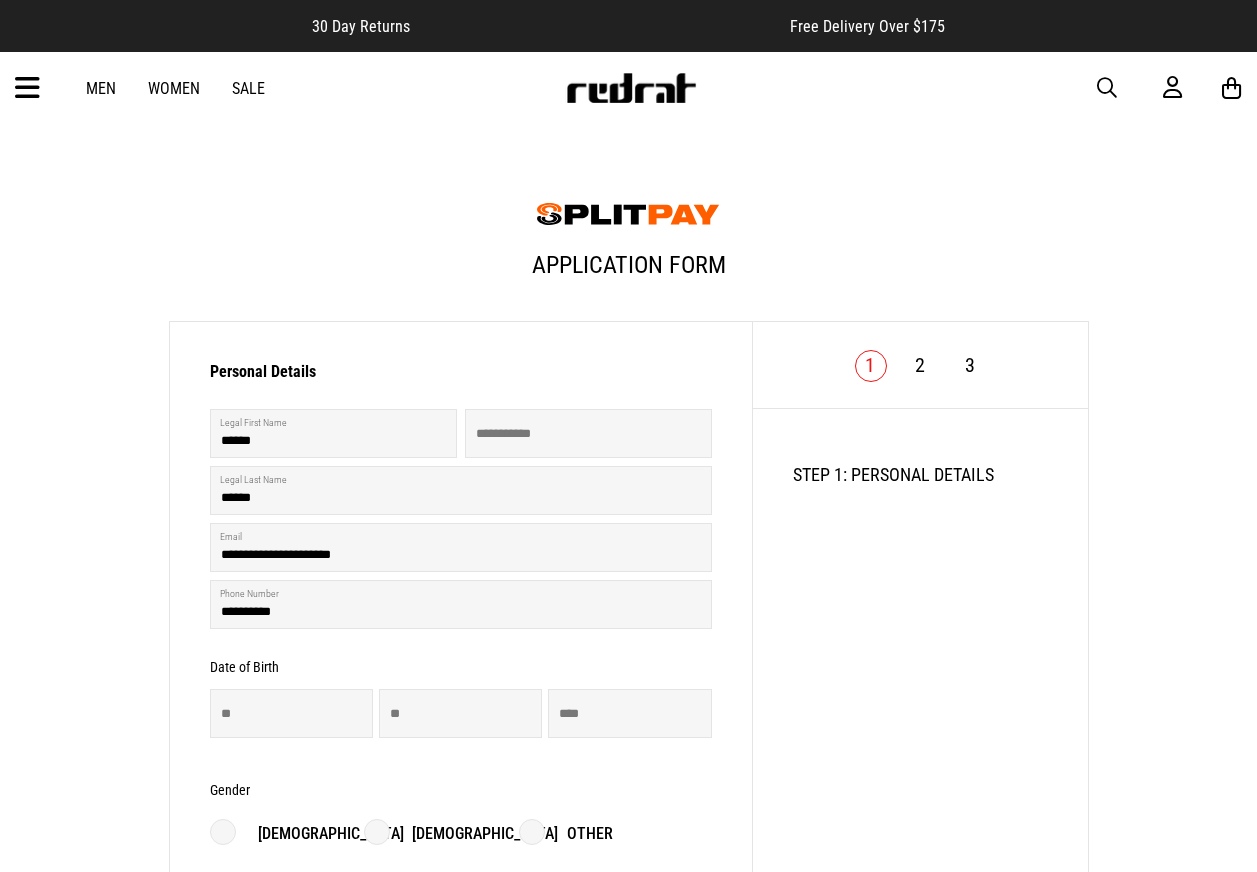 drag, startPoint x: 1127, startPoint y: 623, endPoint x: 831, endPoint y: 701, distance: 306.10455 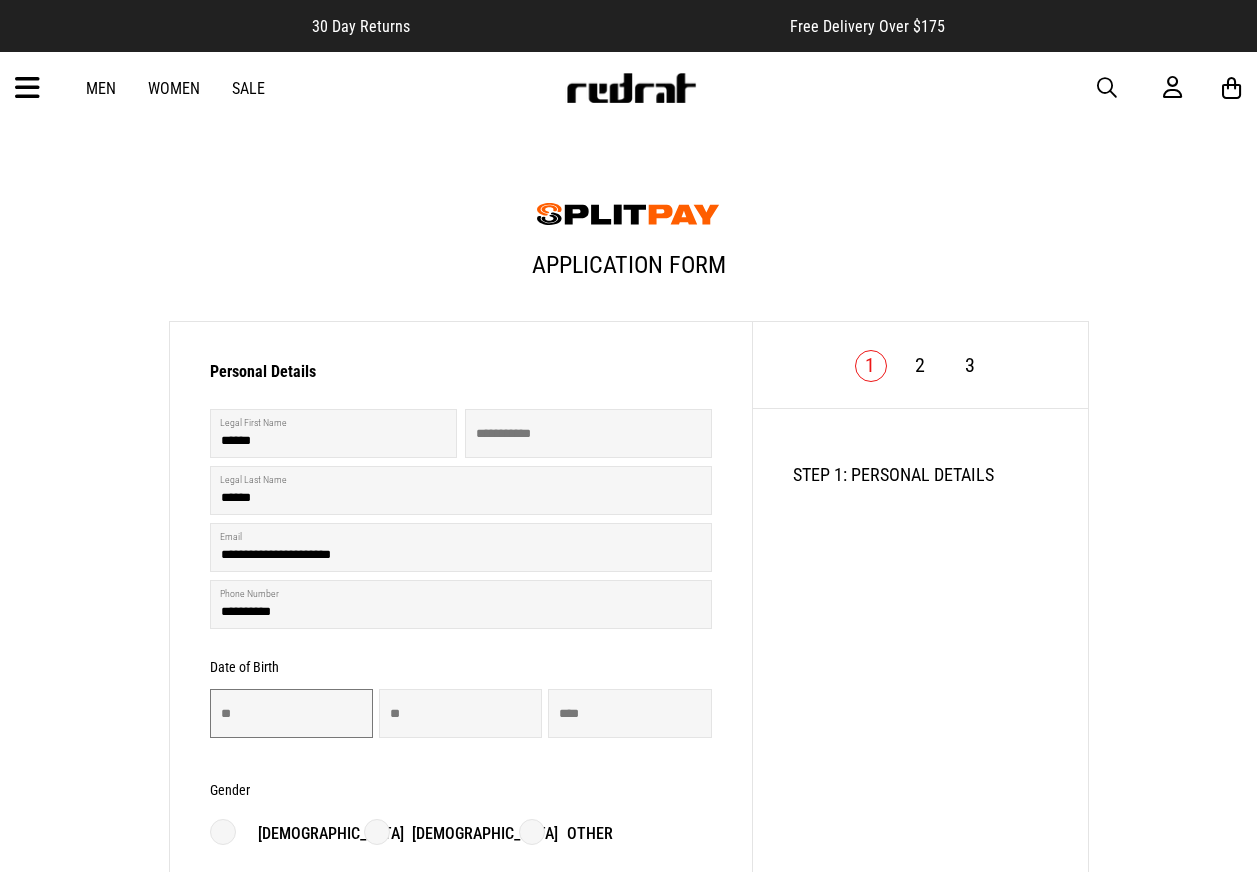 click at bounding box center [291, 713] 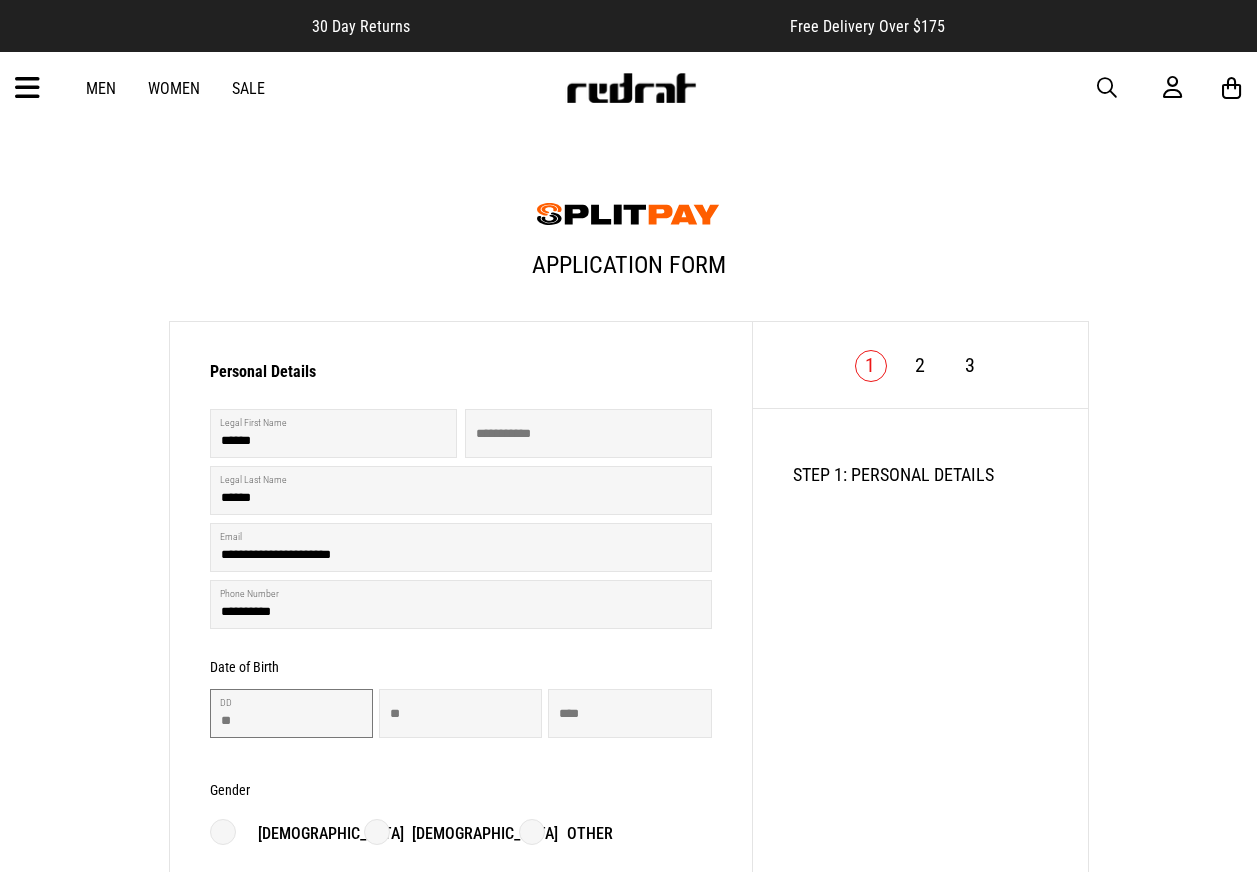 type on "**" 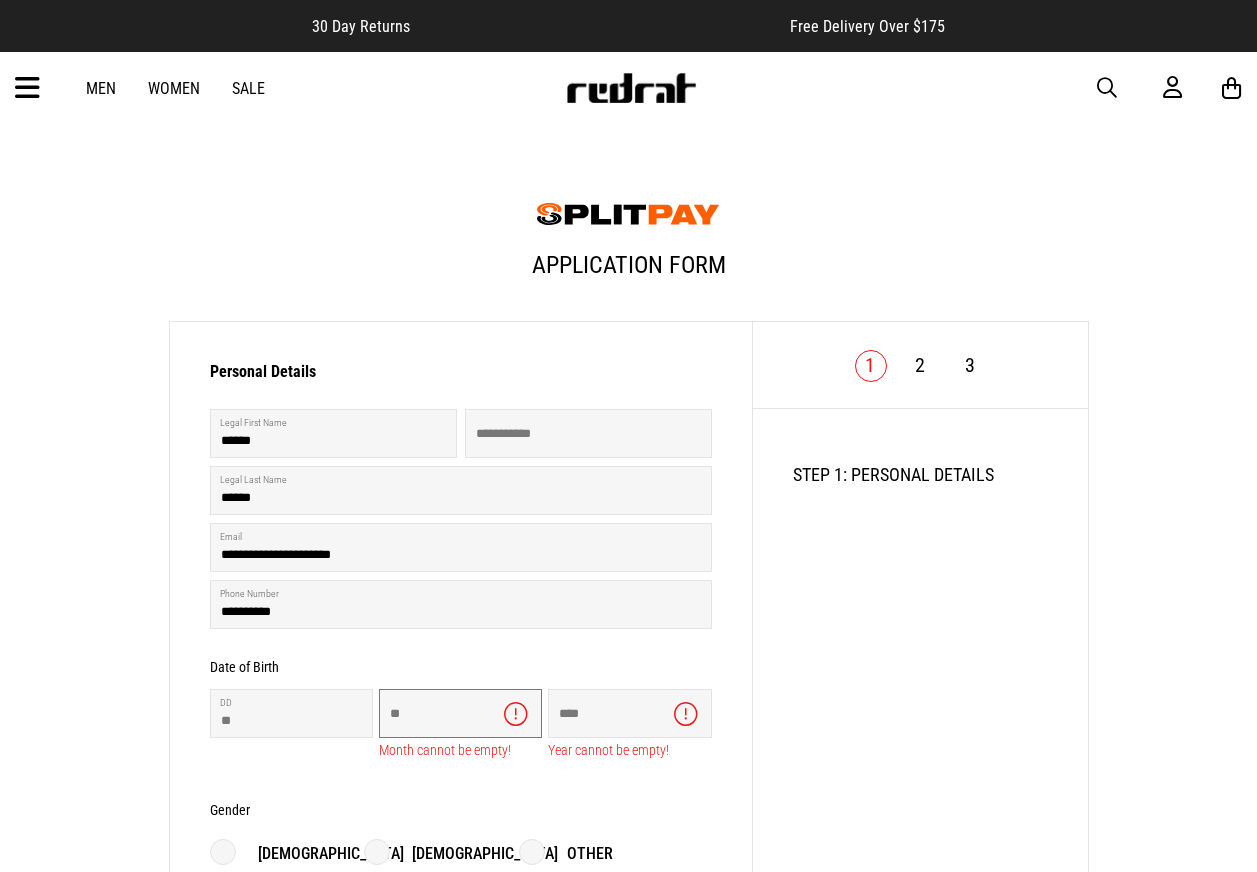 type on "*" 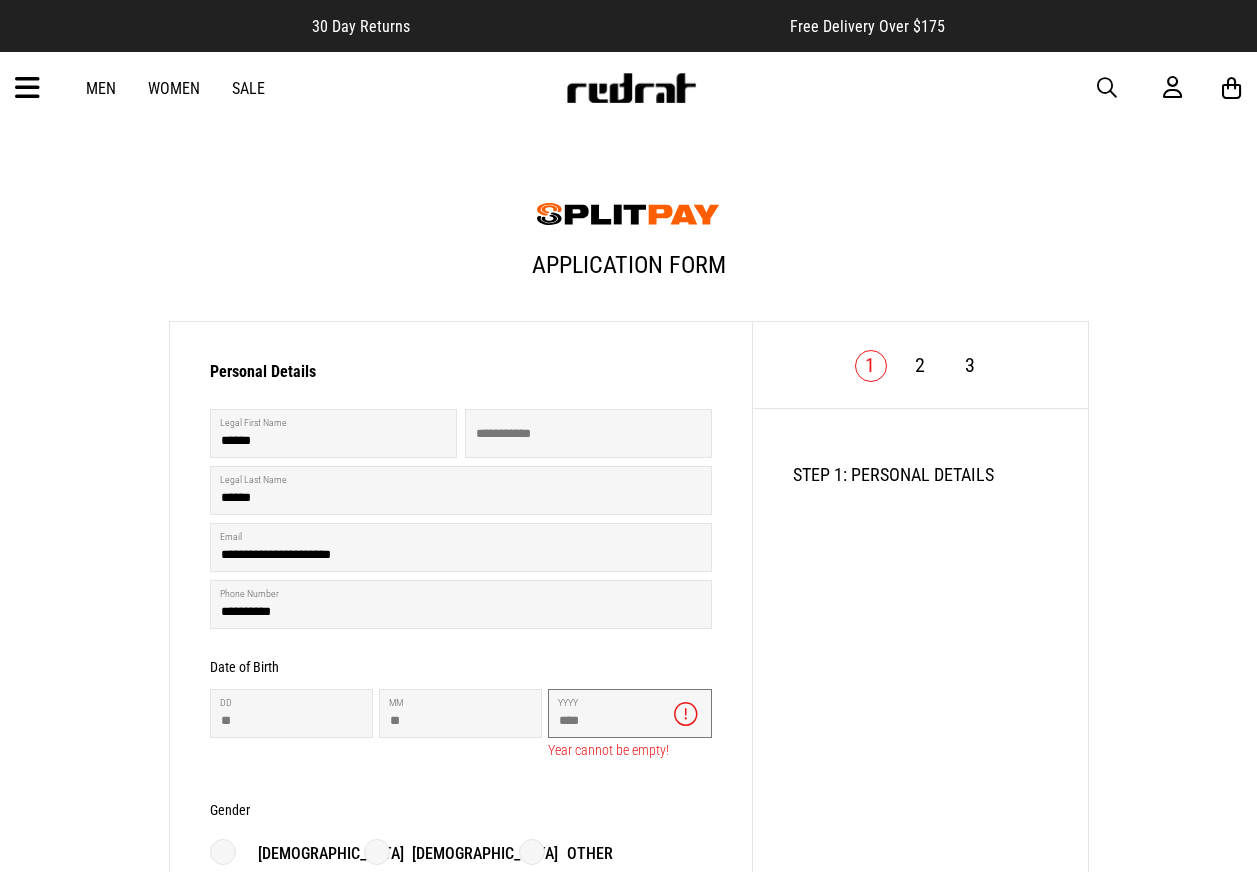 type on "****" 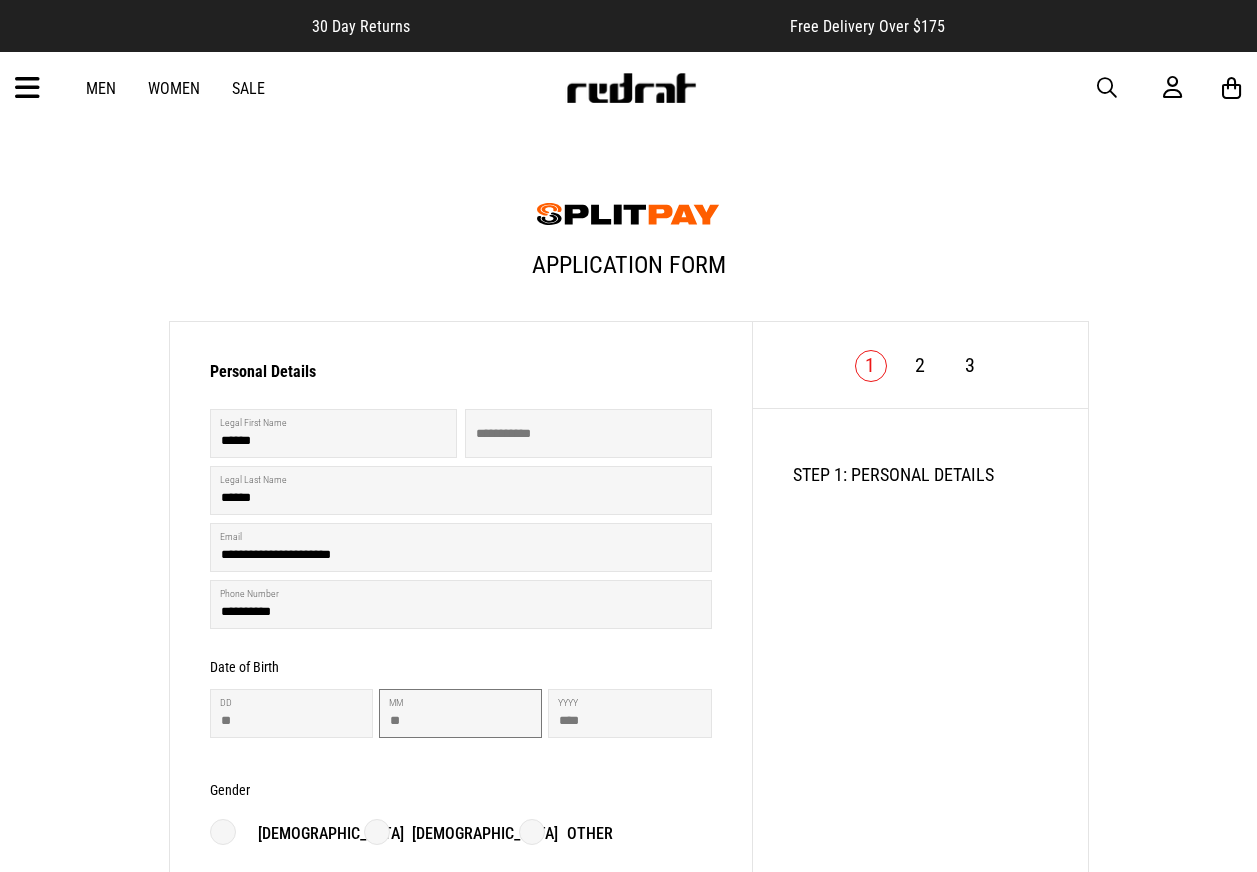 click on "*" at bounding box center (460, 713) 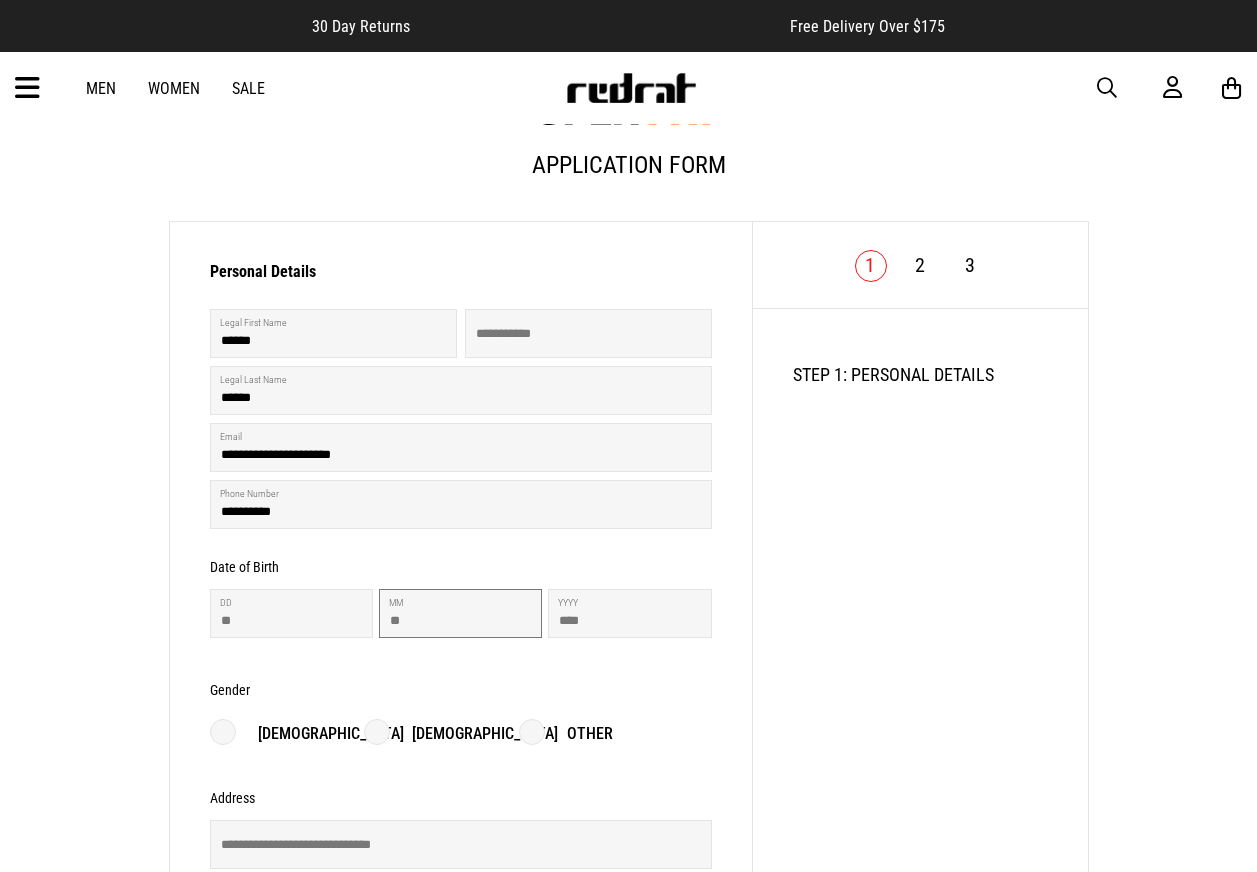 scroll, scrollTop: 200, scrollLeft: 0, axis: vertical 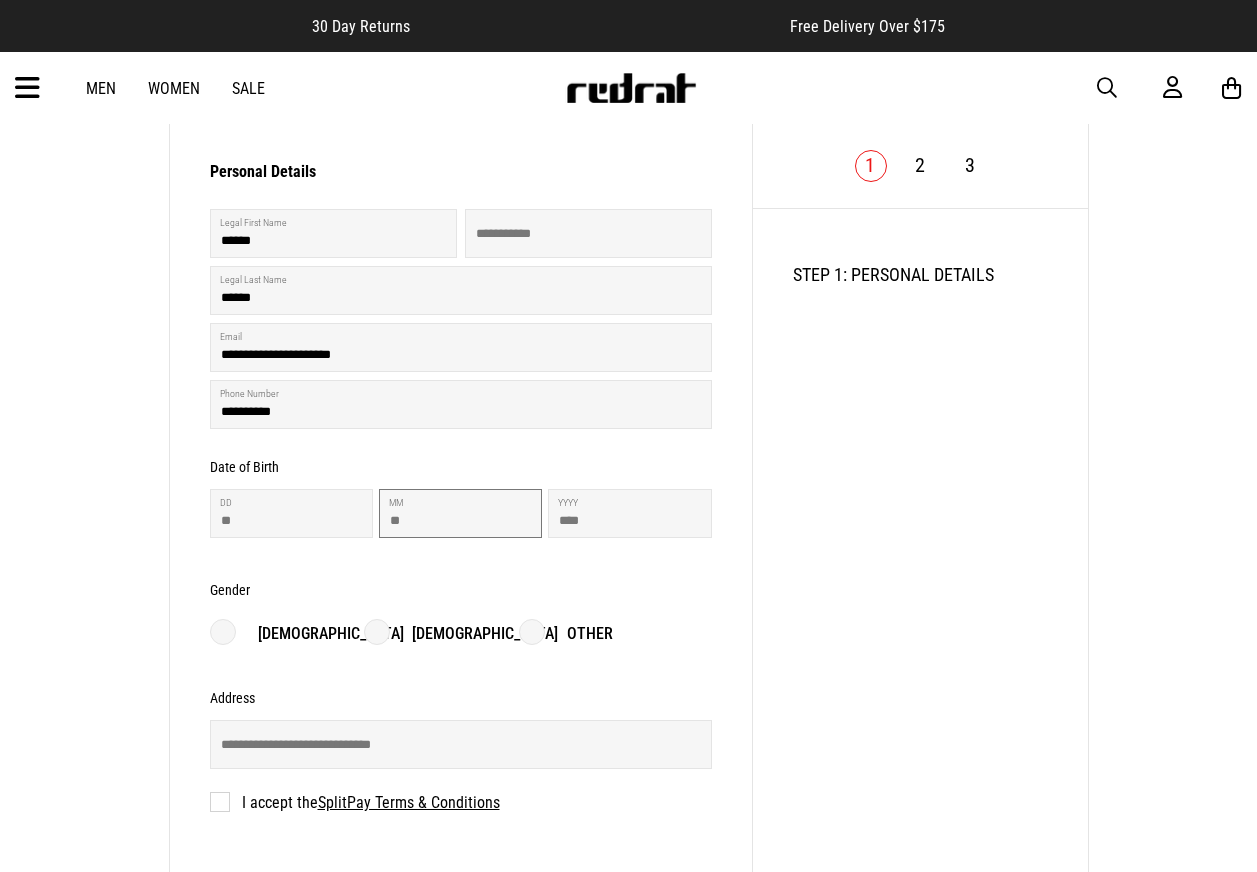 type on "**" 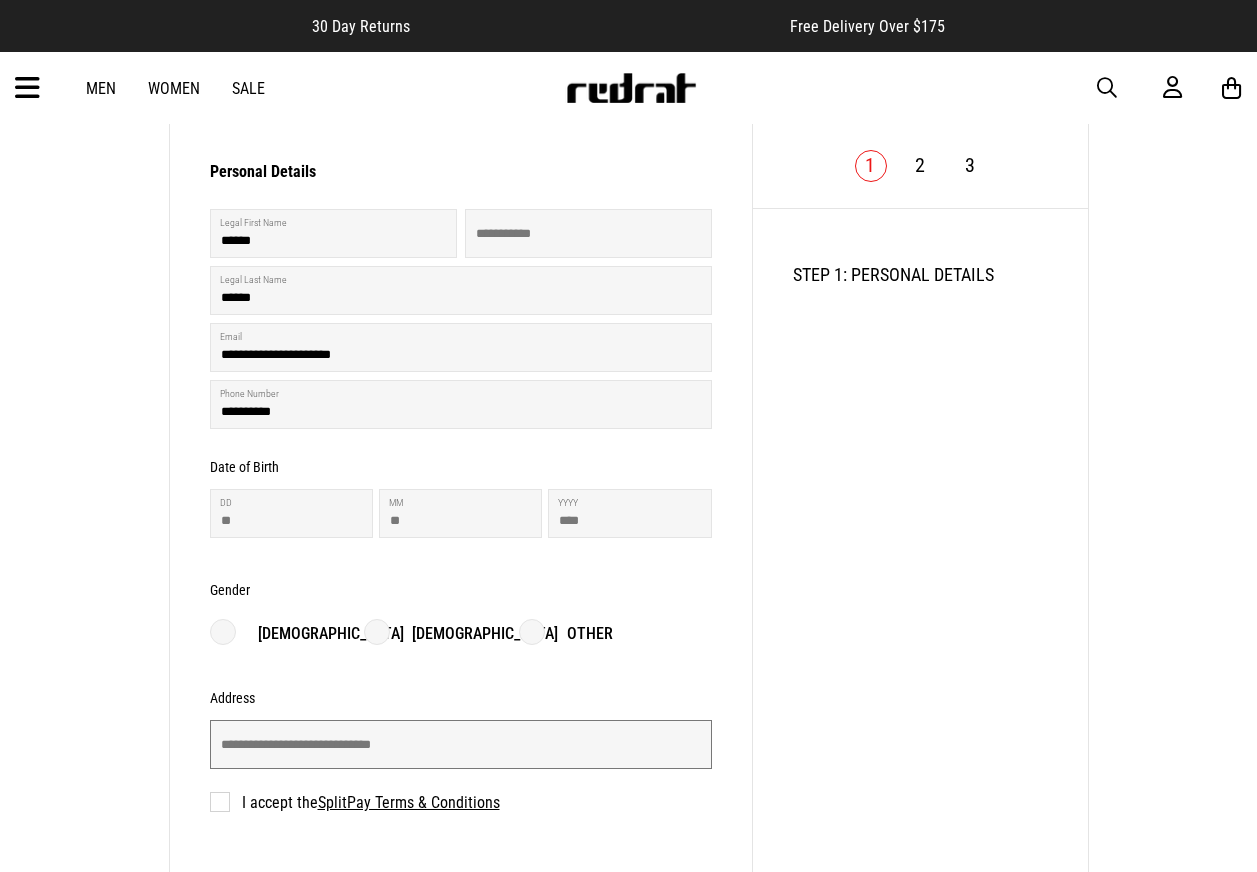 click at bounding box center [461, 744] 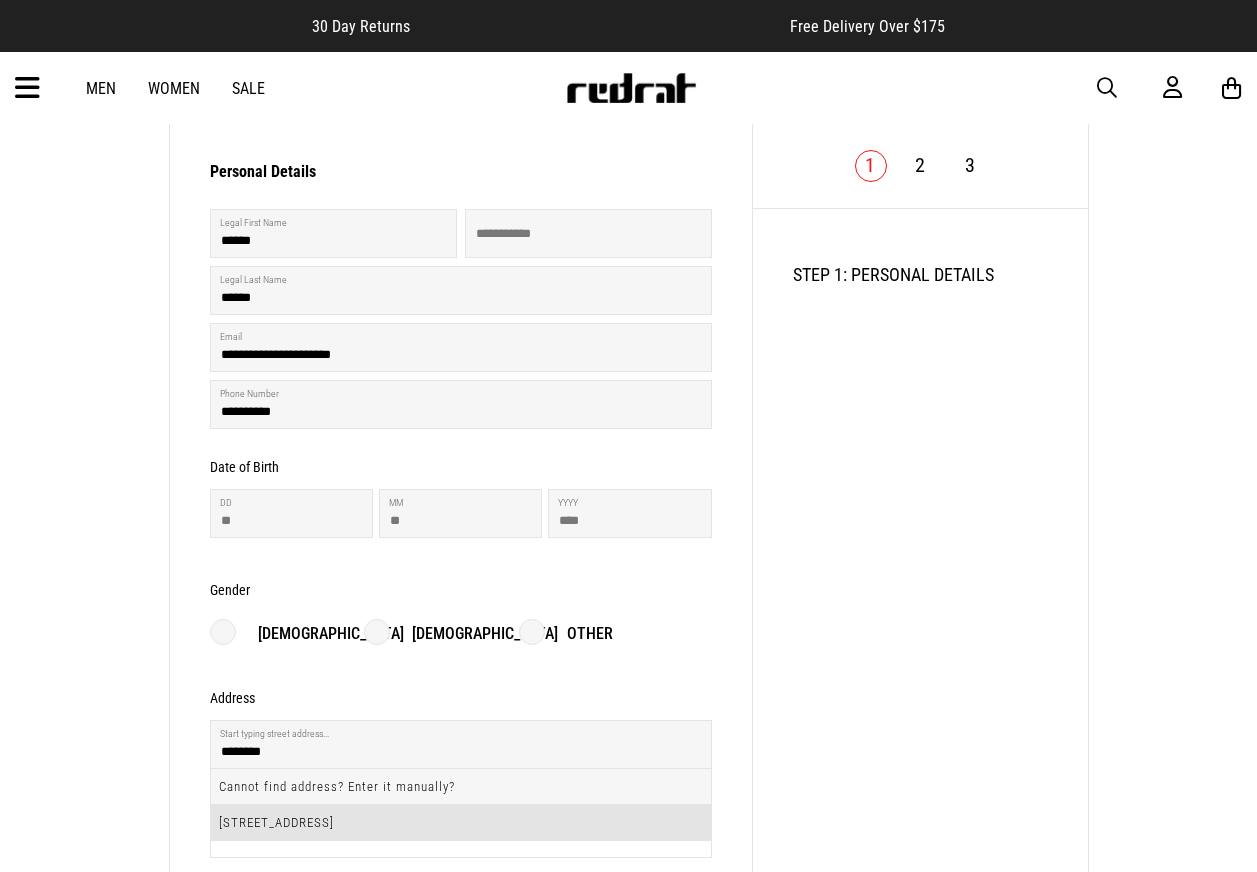 click on "79 Waiuta Street, Tītahi Bay, Porirua 5022" at bounding box center [461, 822] 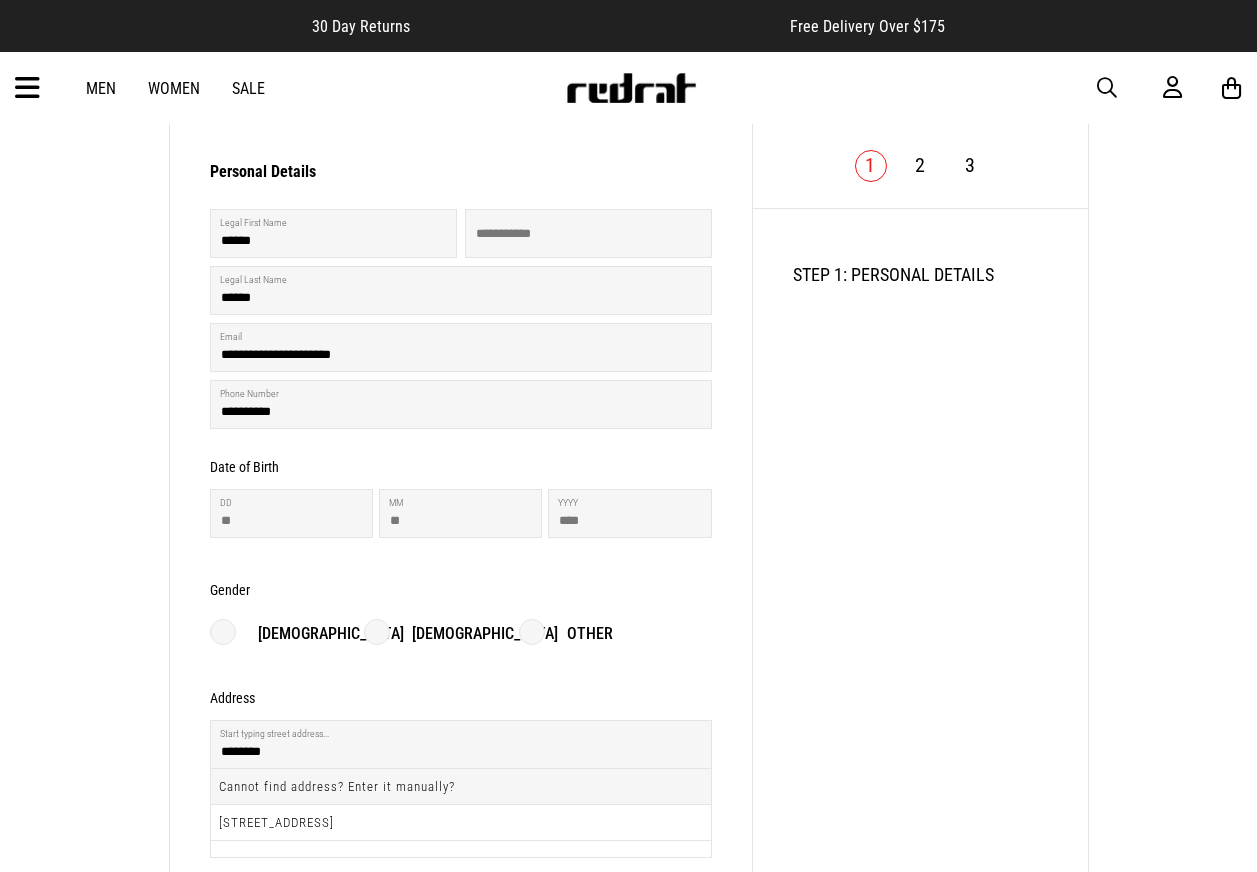 type on "**********" 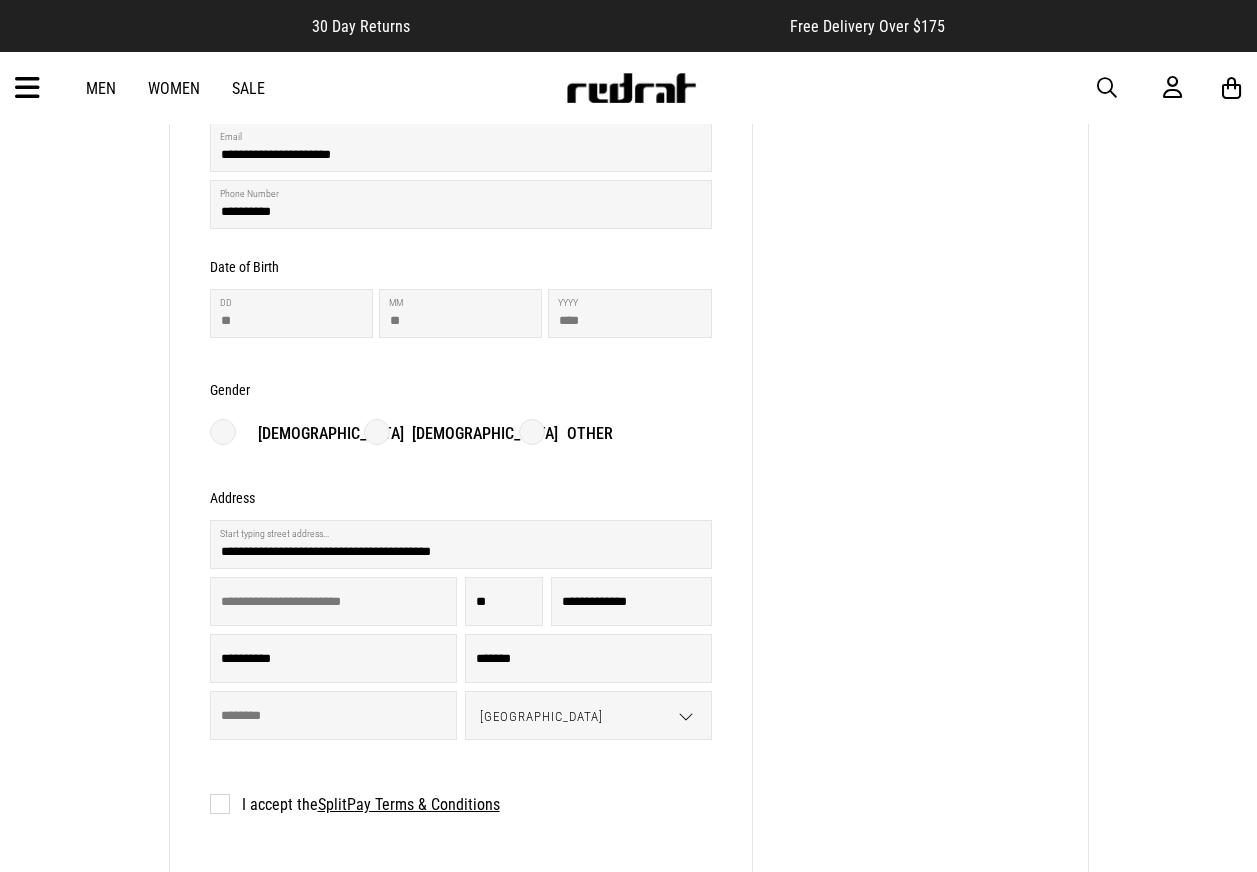 scroll, scrollTop: 500, scrollLeft: 0, axis: vertical 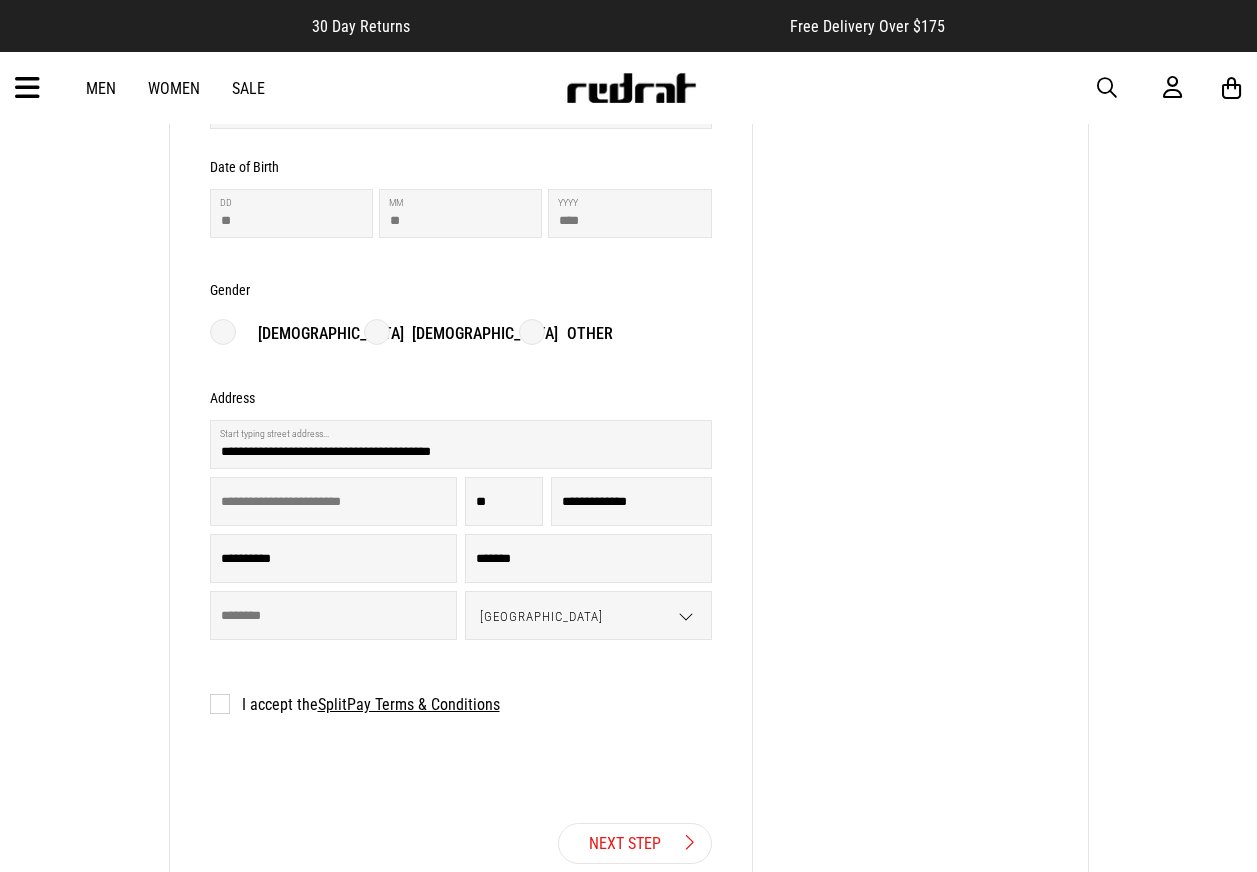 click on "I accept the  SplitPay Terms & Conditions" at bounding box center (355, 704) 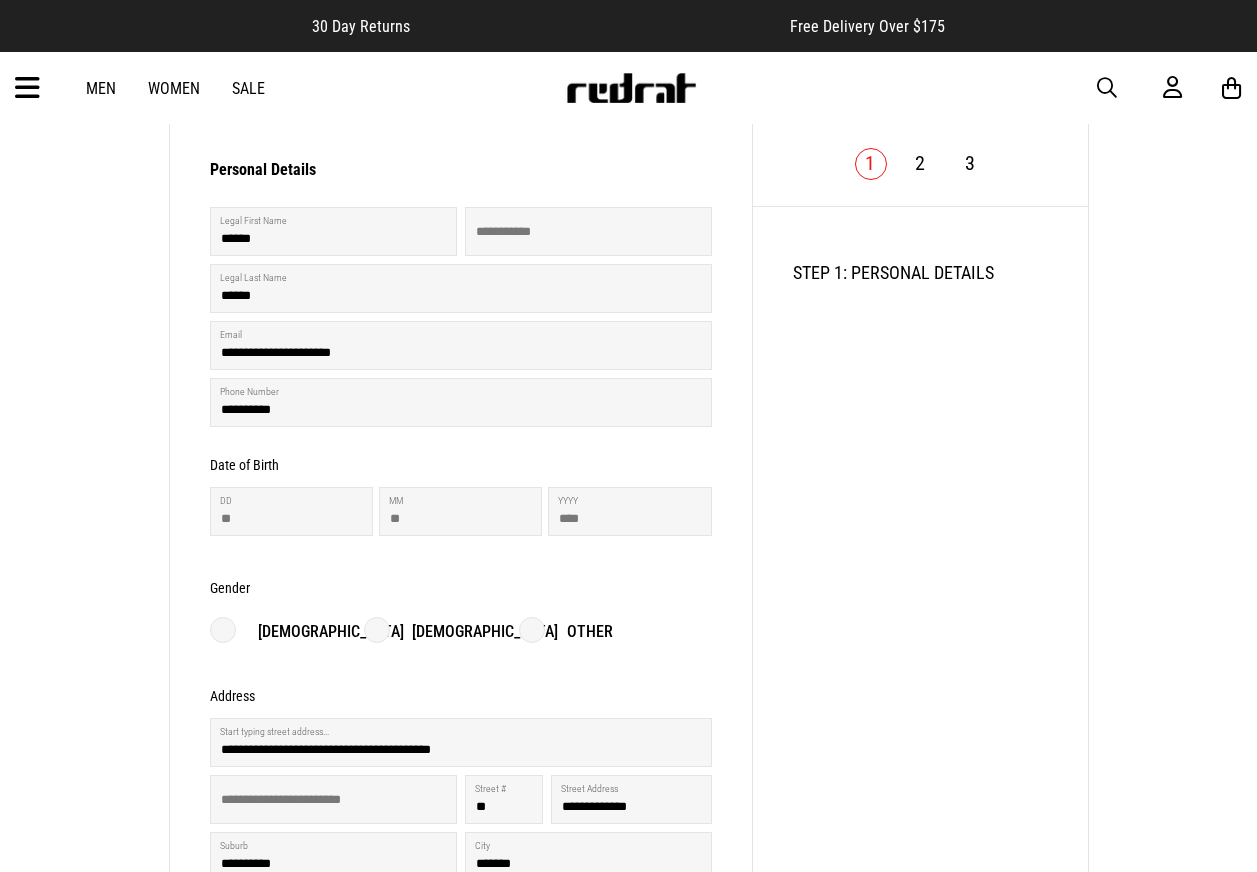 scroll, scrollTop: 200, scrollLeft: 0, axis: vertical 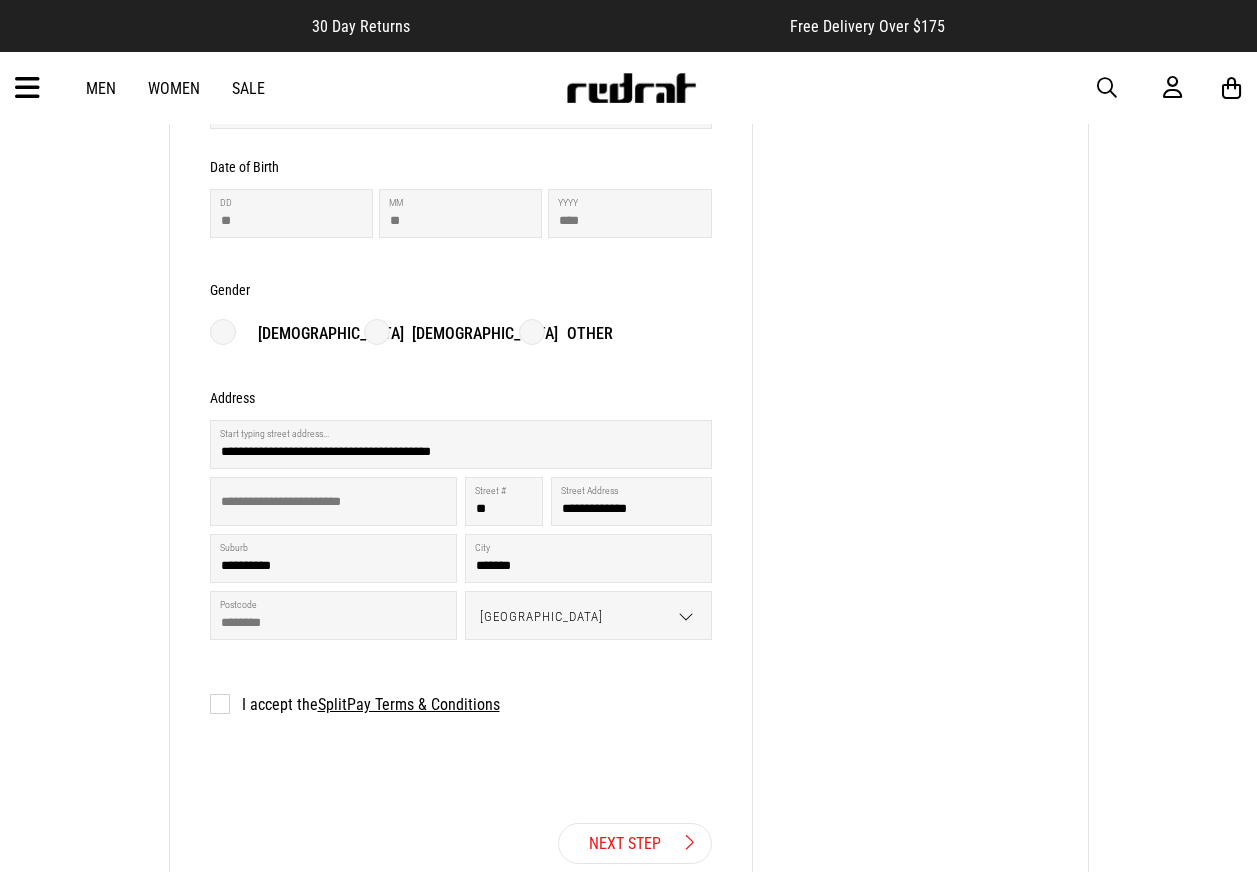 click on "Next Step" at bounding box center (635, 843) 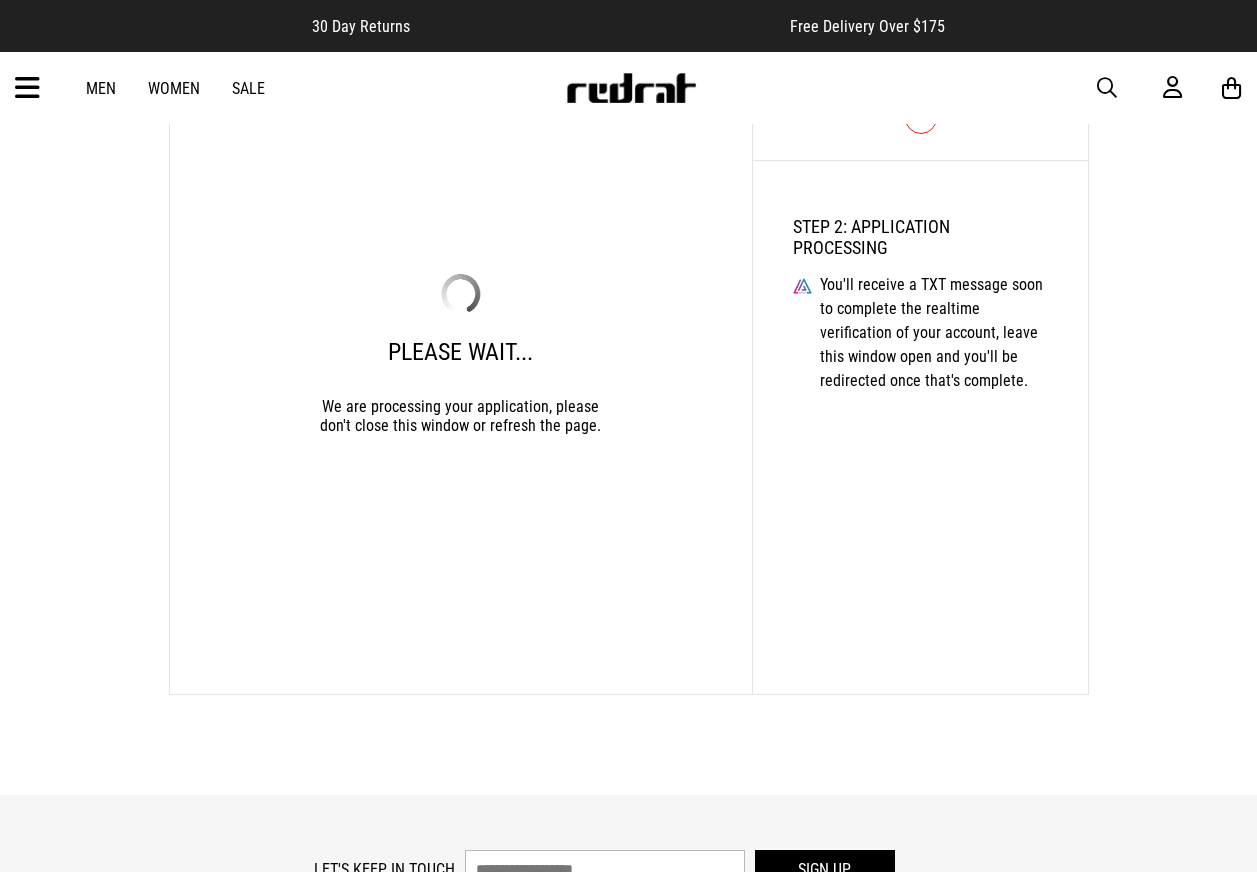 scroll, scrollTop: 213, scrollLeft: 0, axis: vertical 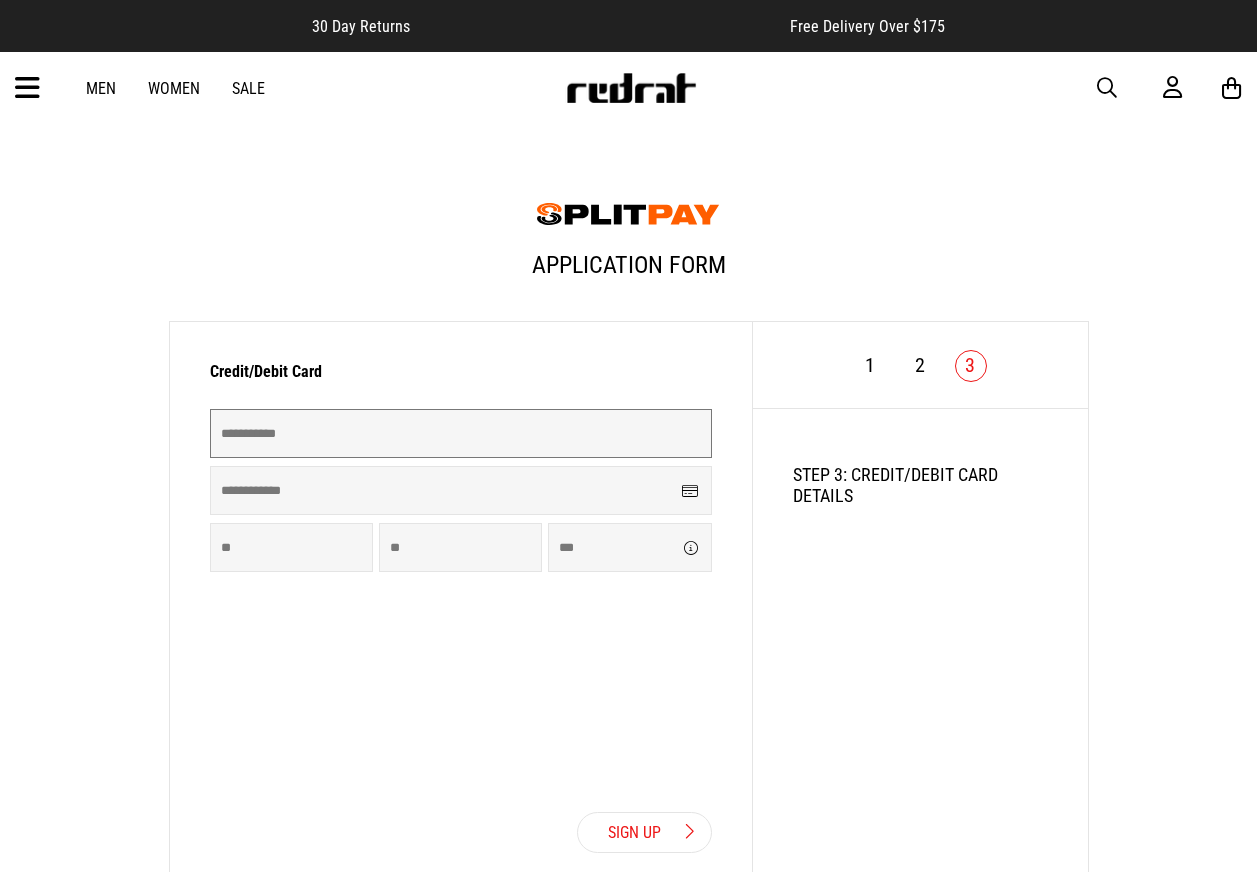 click at bounding box center (461, 433) 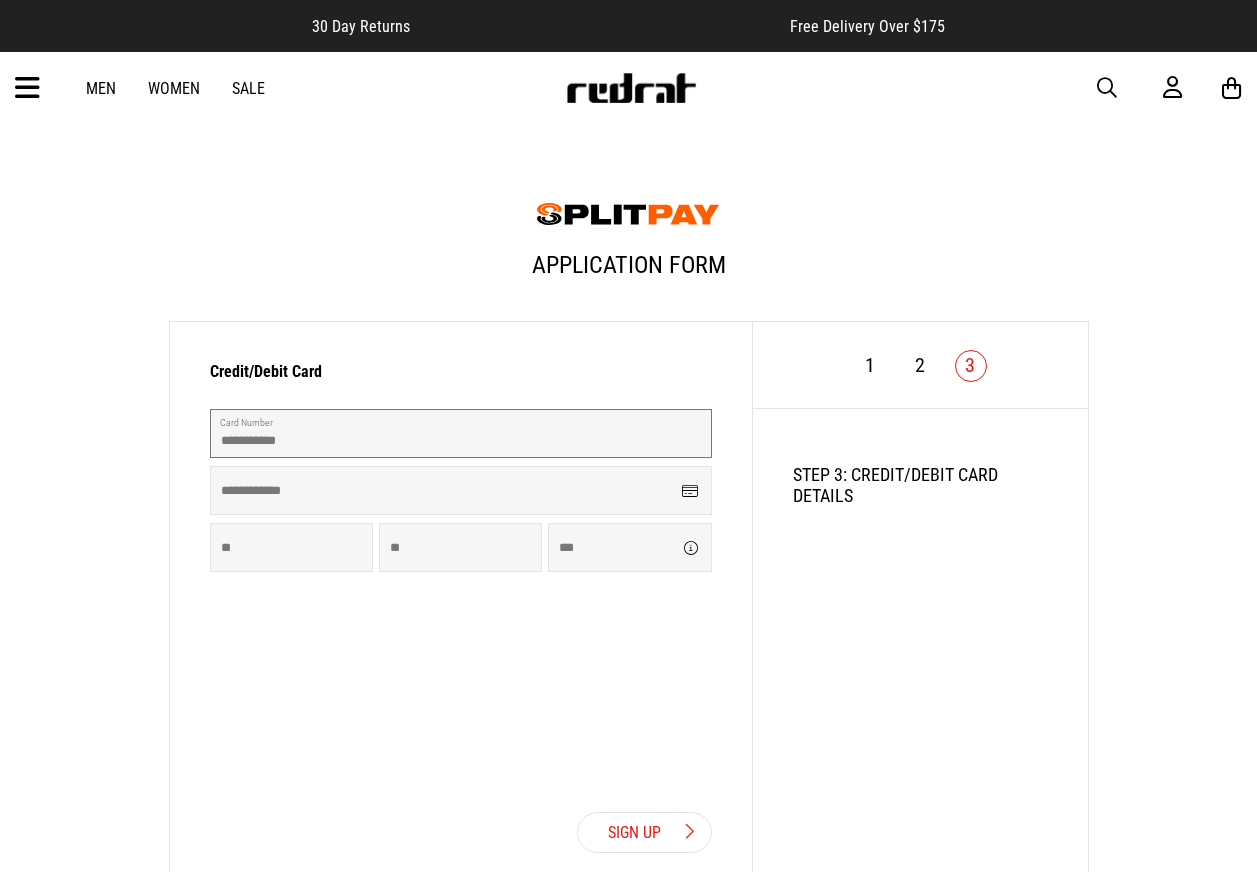 click on "********" at bounding box center (461, 433) 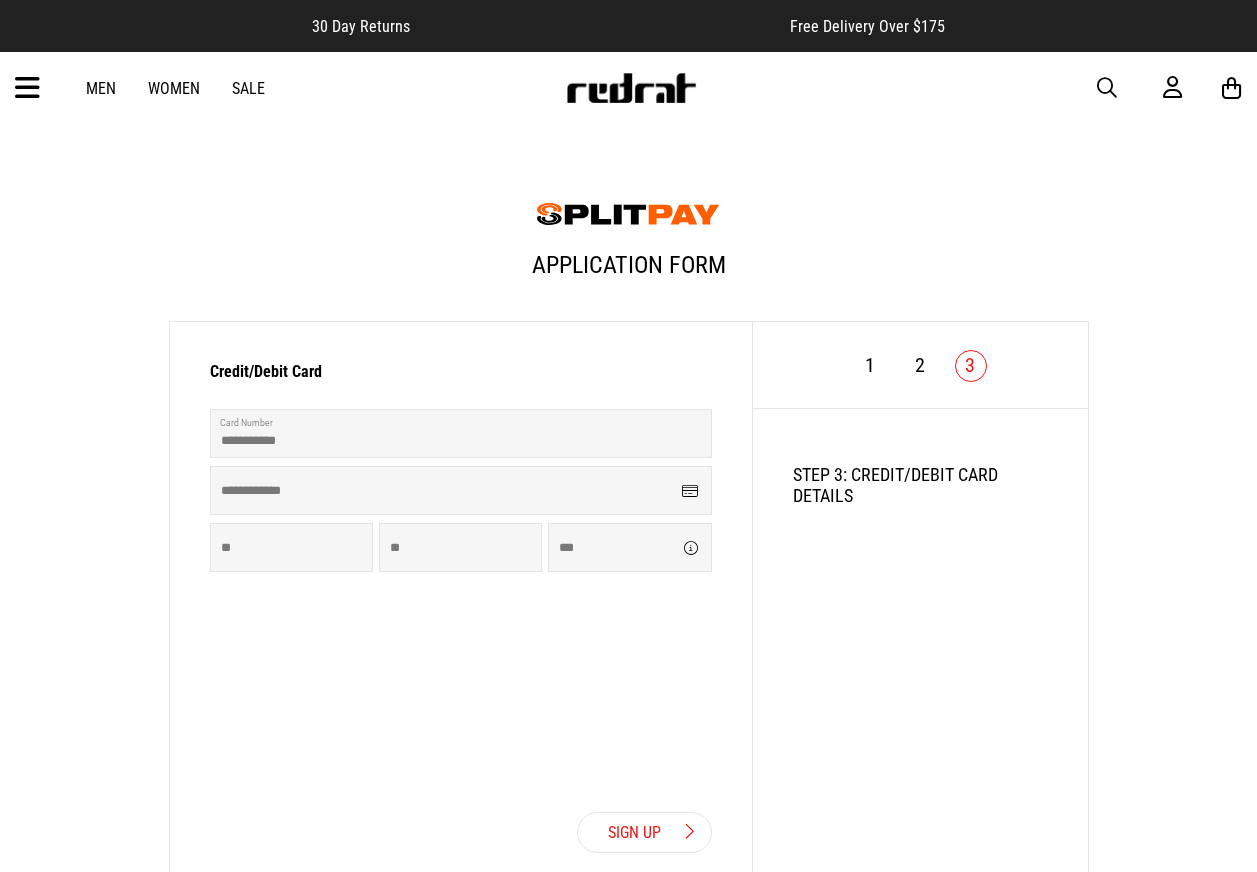 click on "Credit/Debit Card" at bounding box center (461, 377) 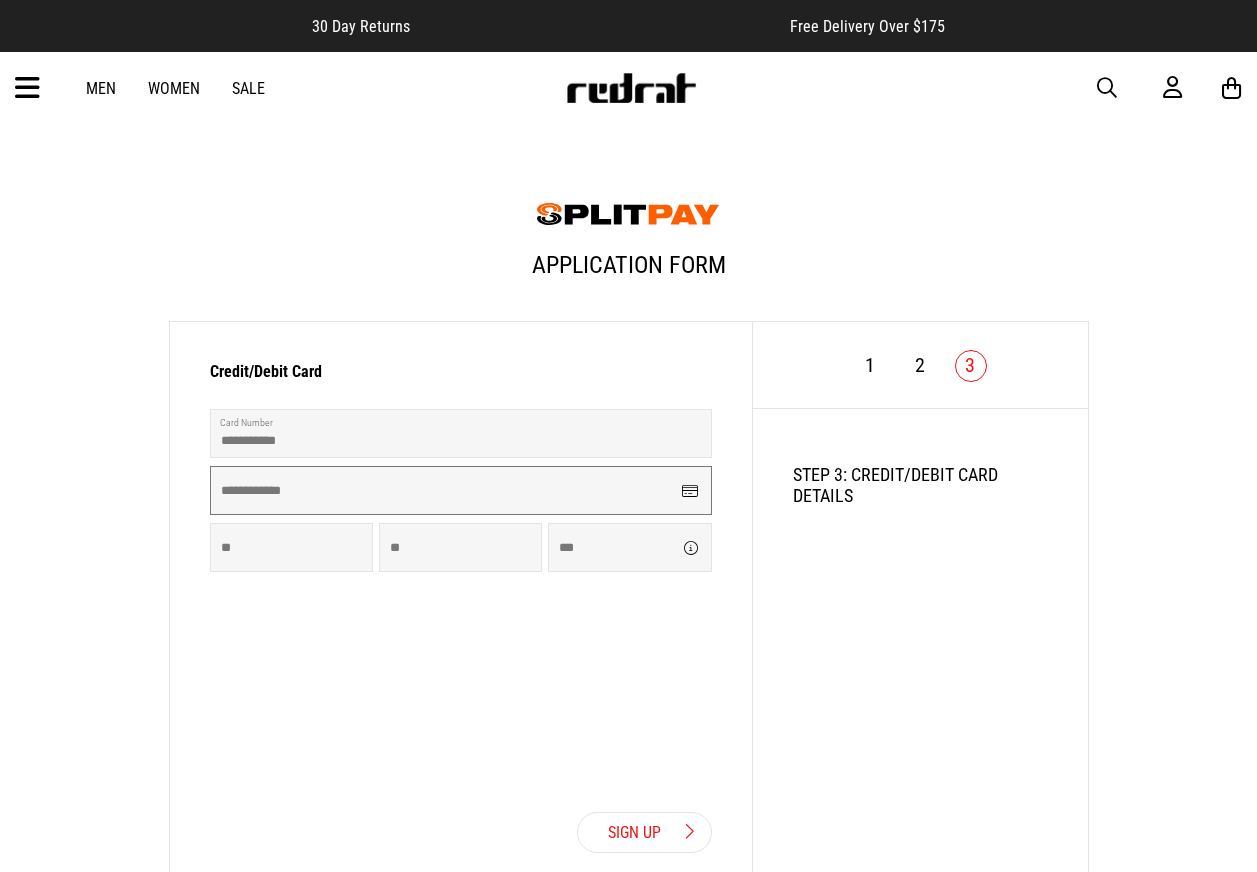 click at bounding box center [461, 490] 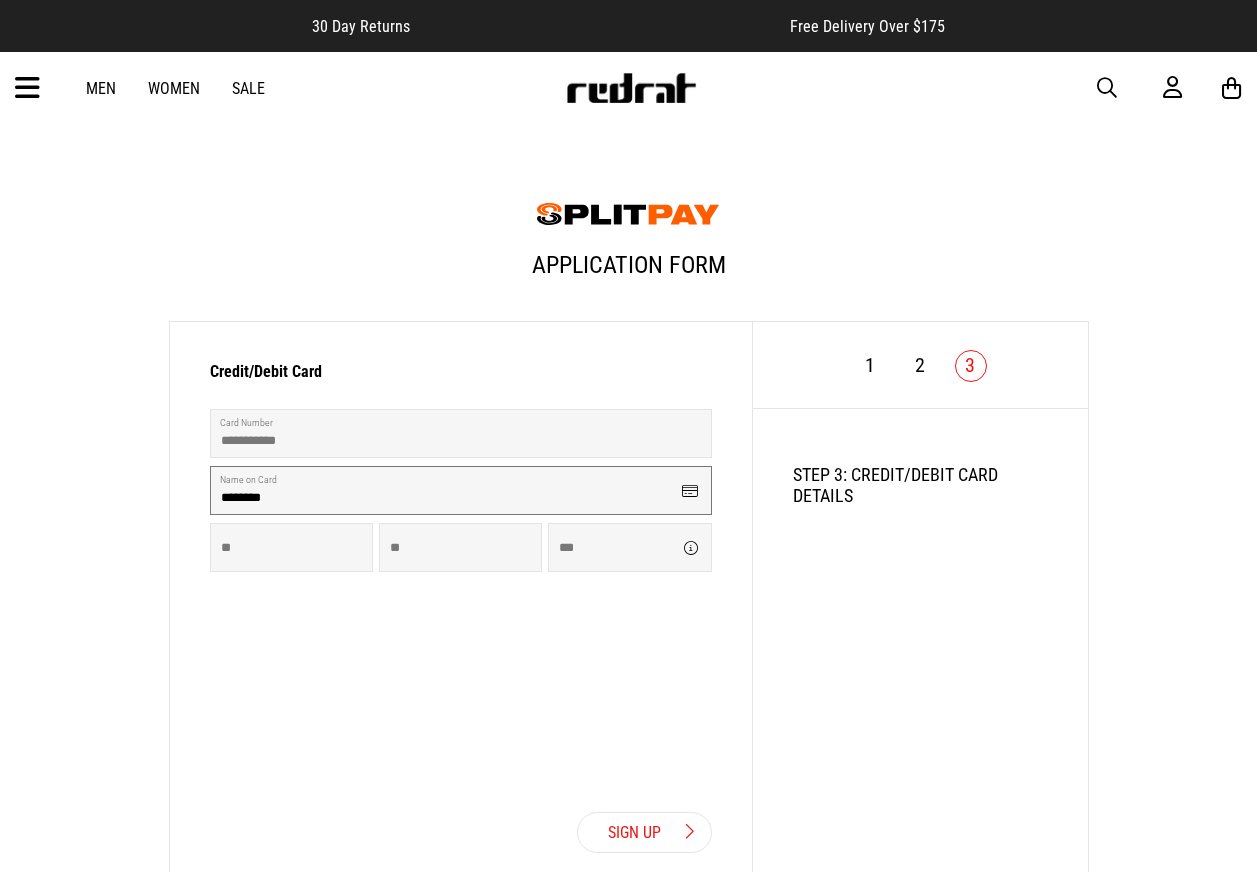 click on "********" at bounding box center [461, 490] 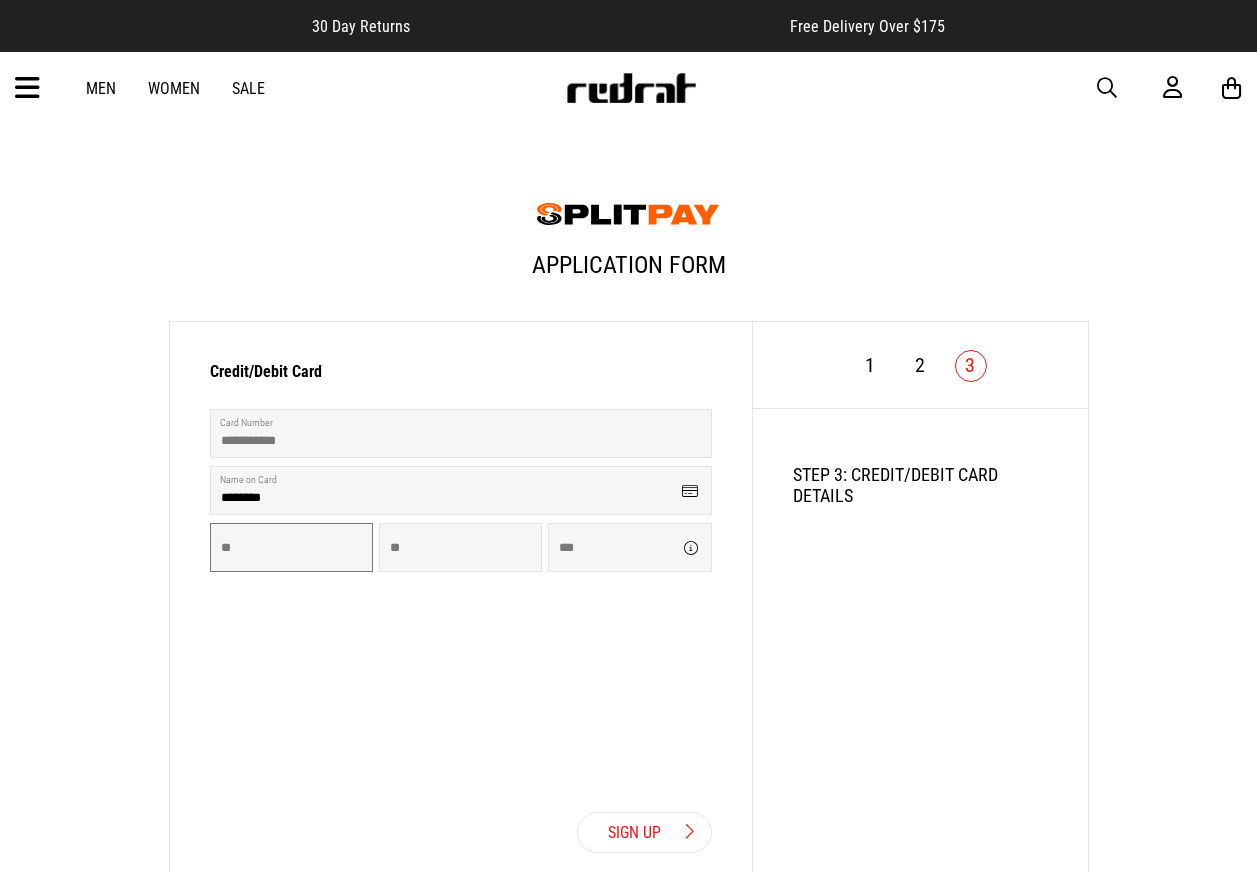 click at bounding box center [291, 547] 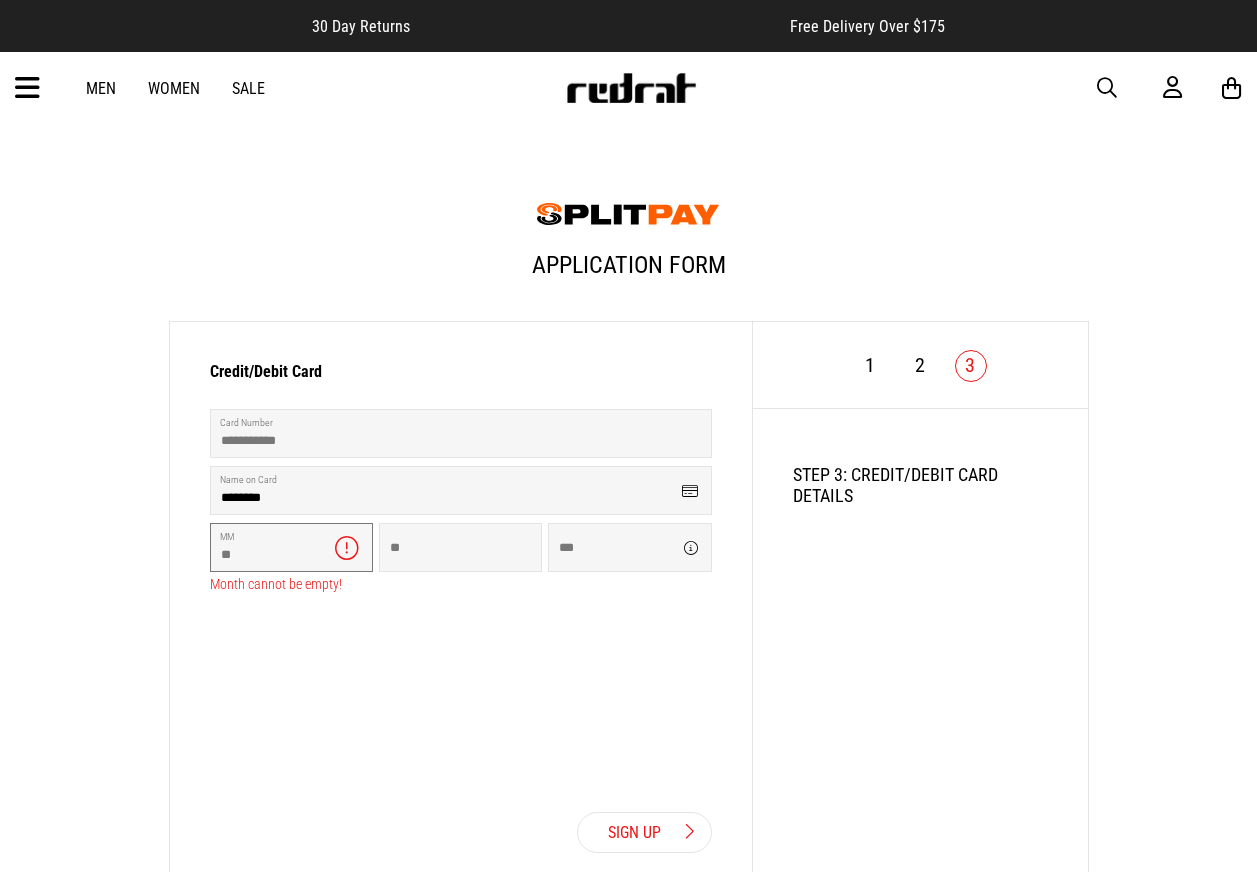 type on "**" 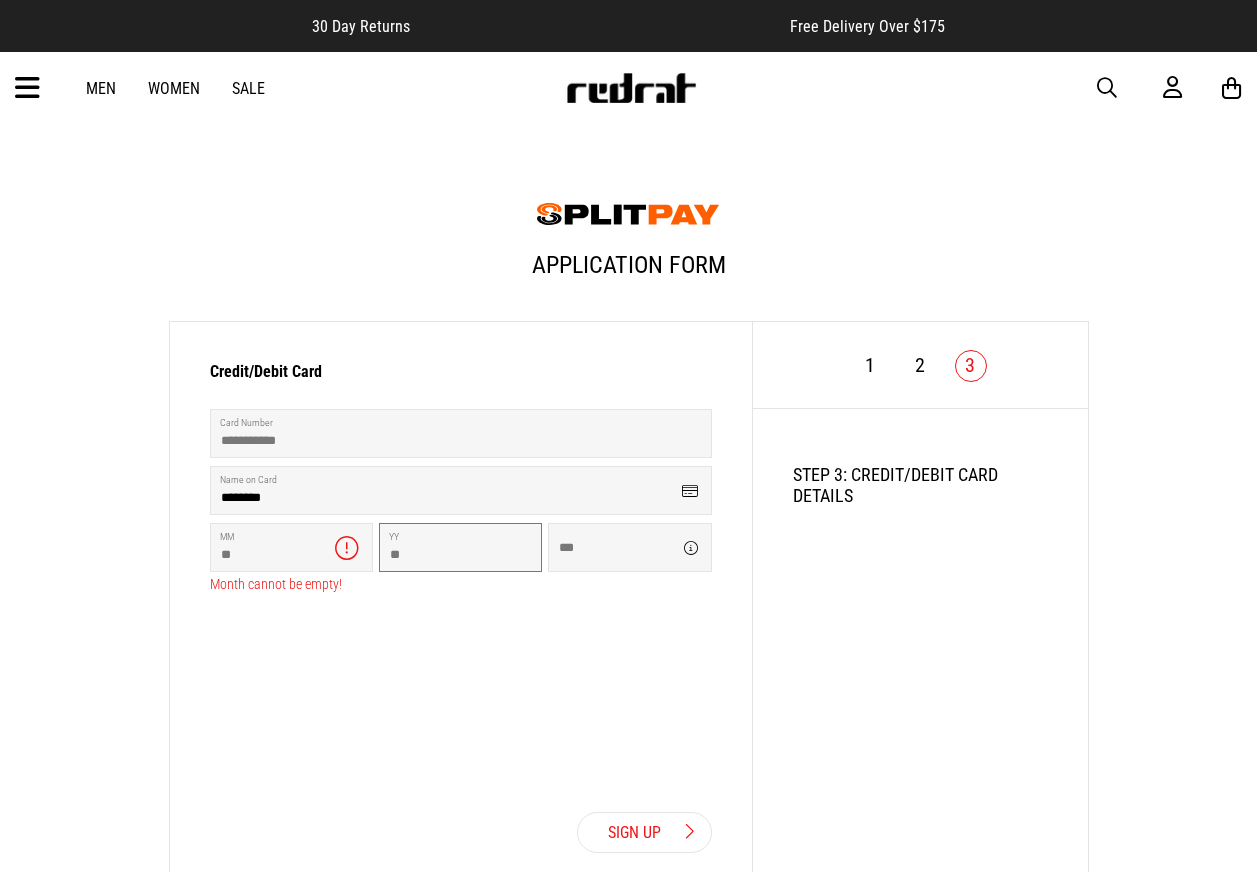 type on "**" 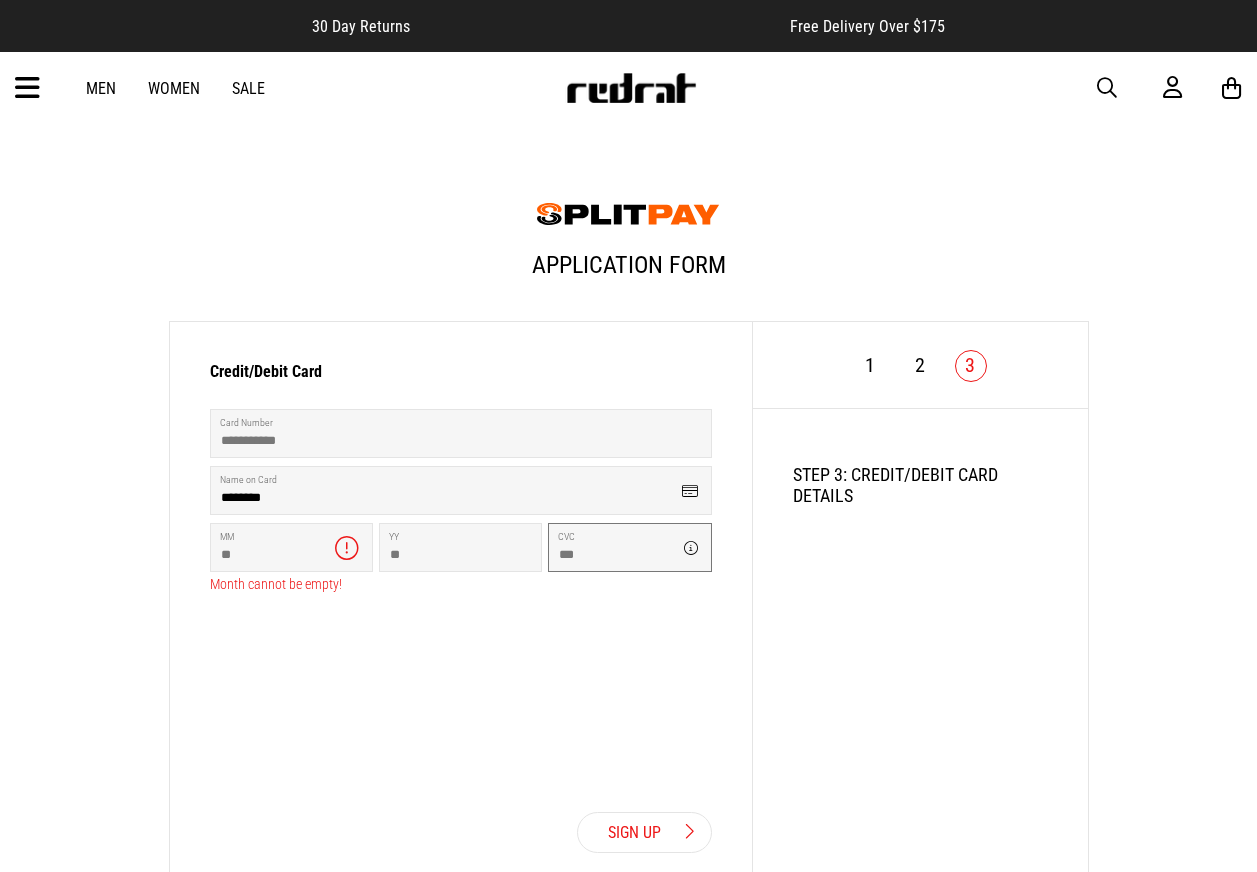 type on "***" 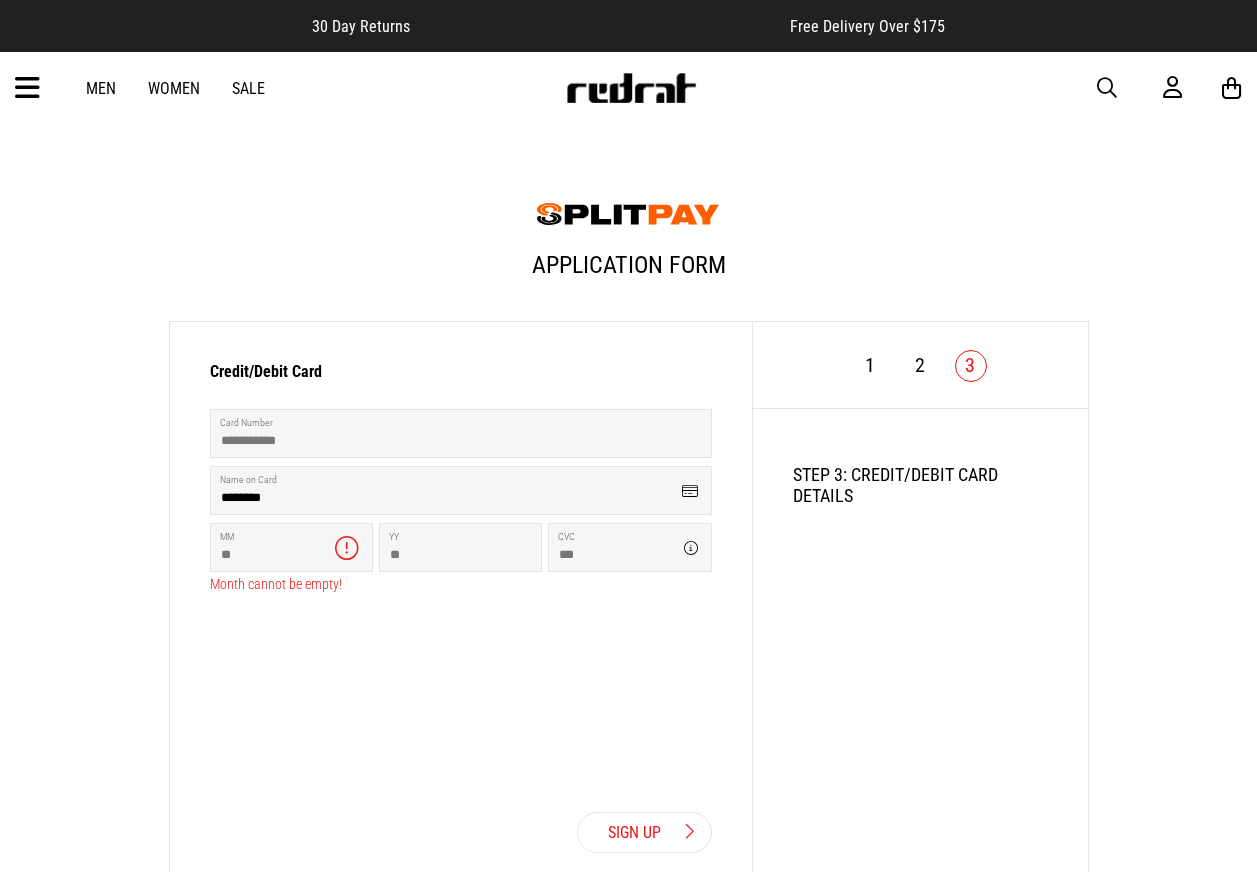 click on "**********" at bounding box center (461, 522) 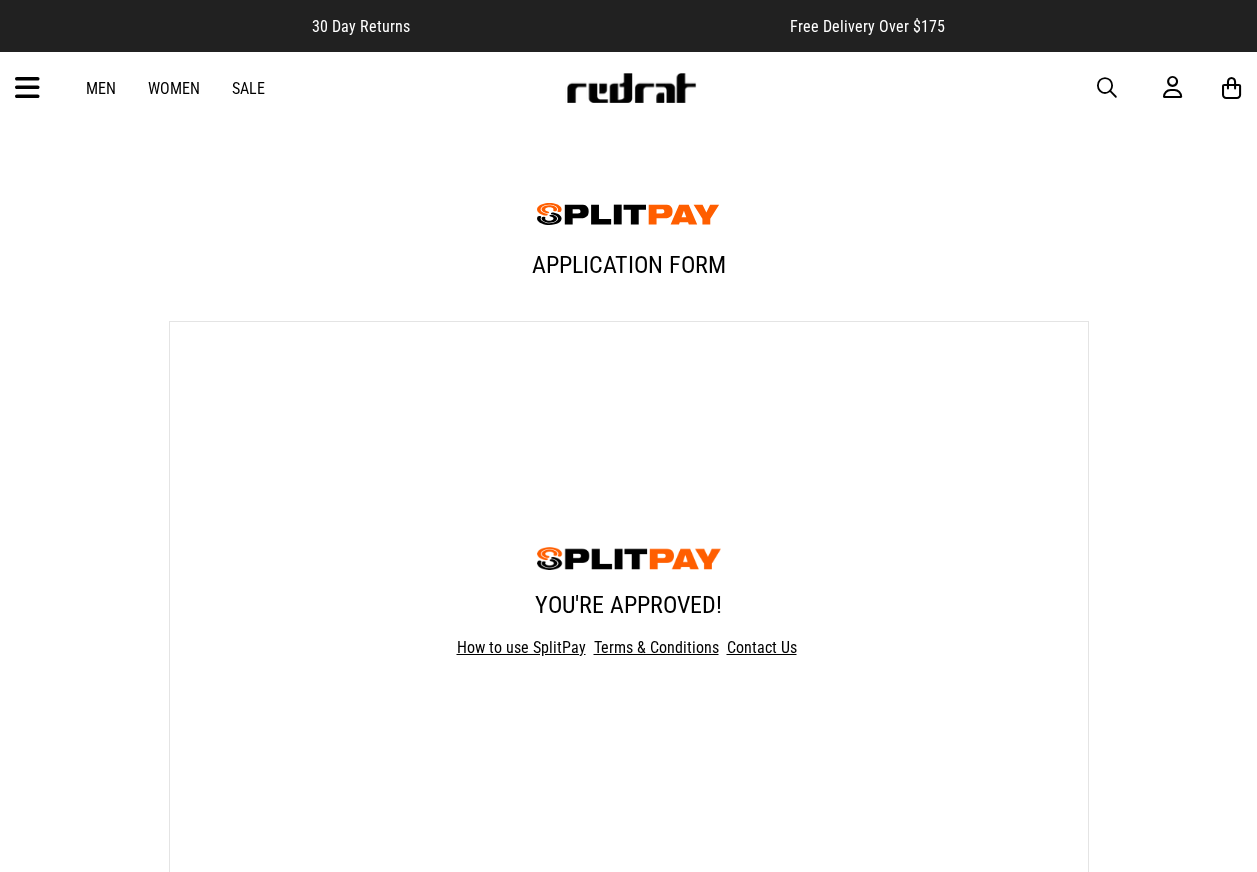 scroll, scrollTop: 0, scrollLeft: 0, axis: both 